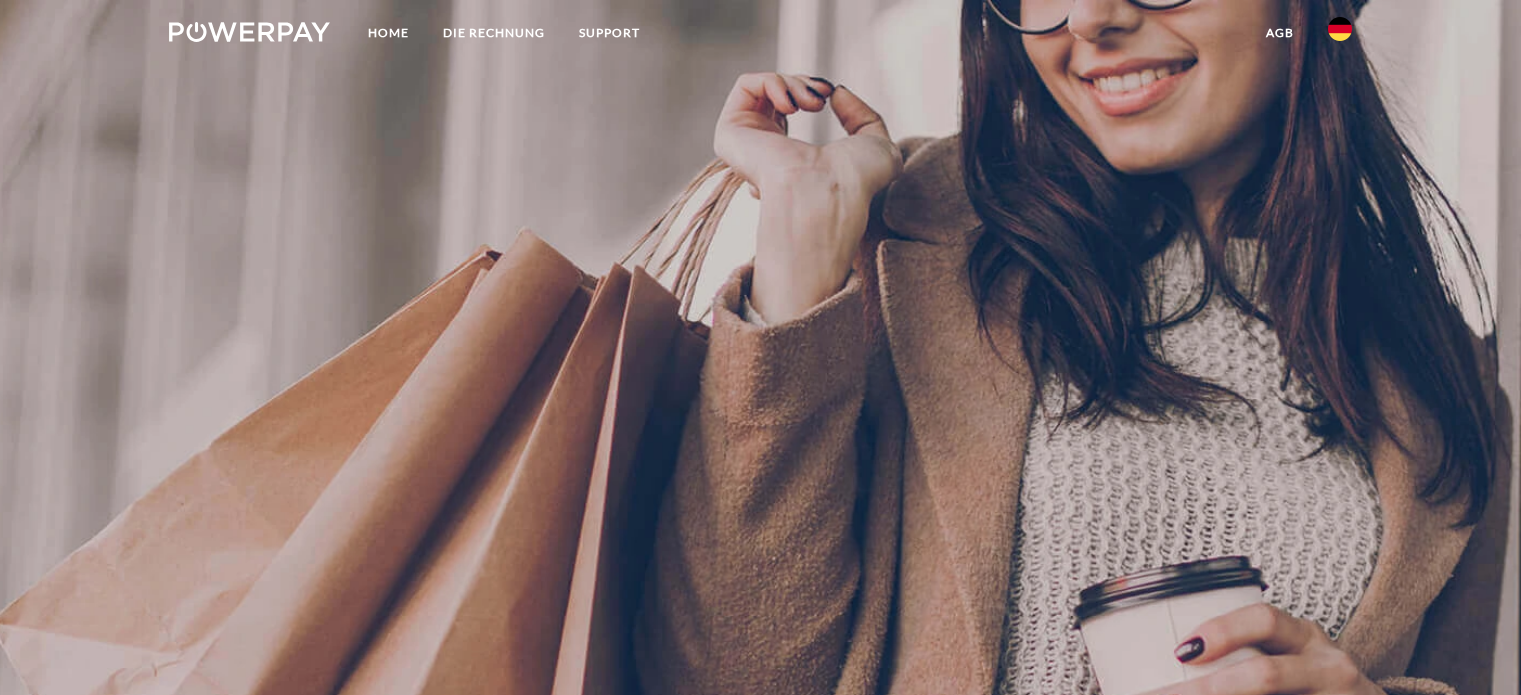 scroll, scrollTop: 0, scrollLeft: 0, axis: both 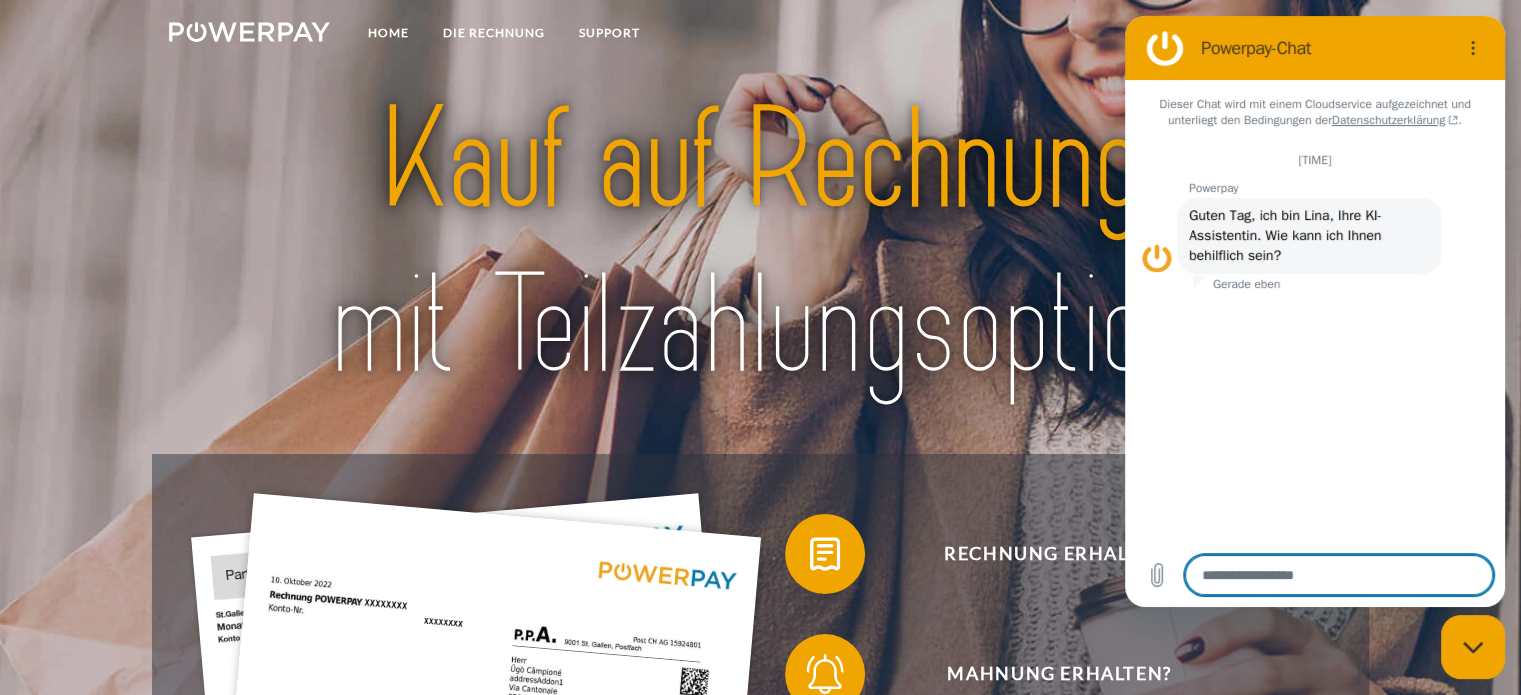 type on "*" 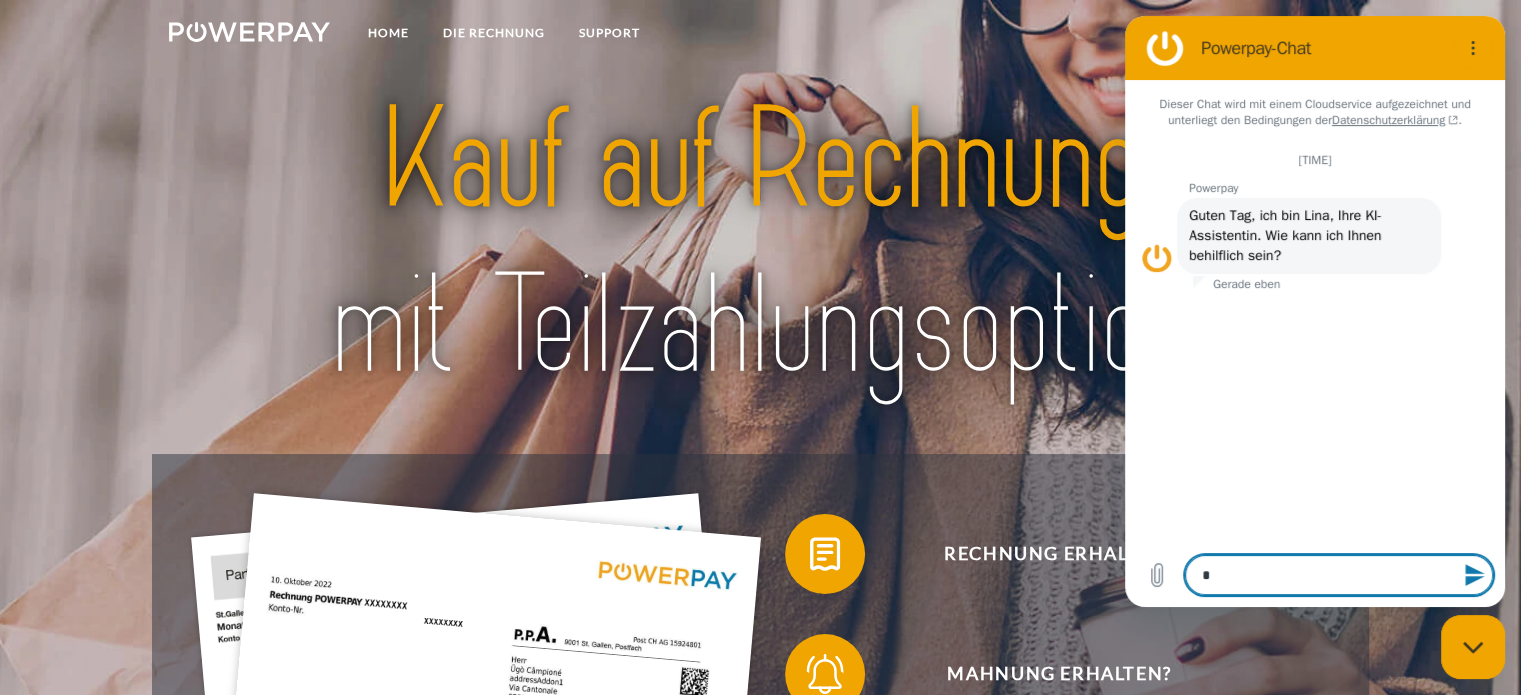 type on "**" 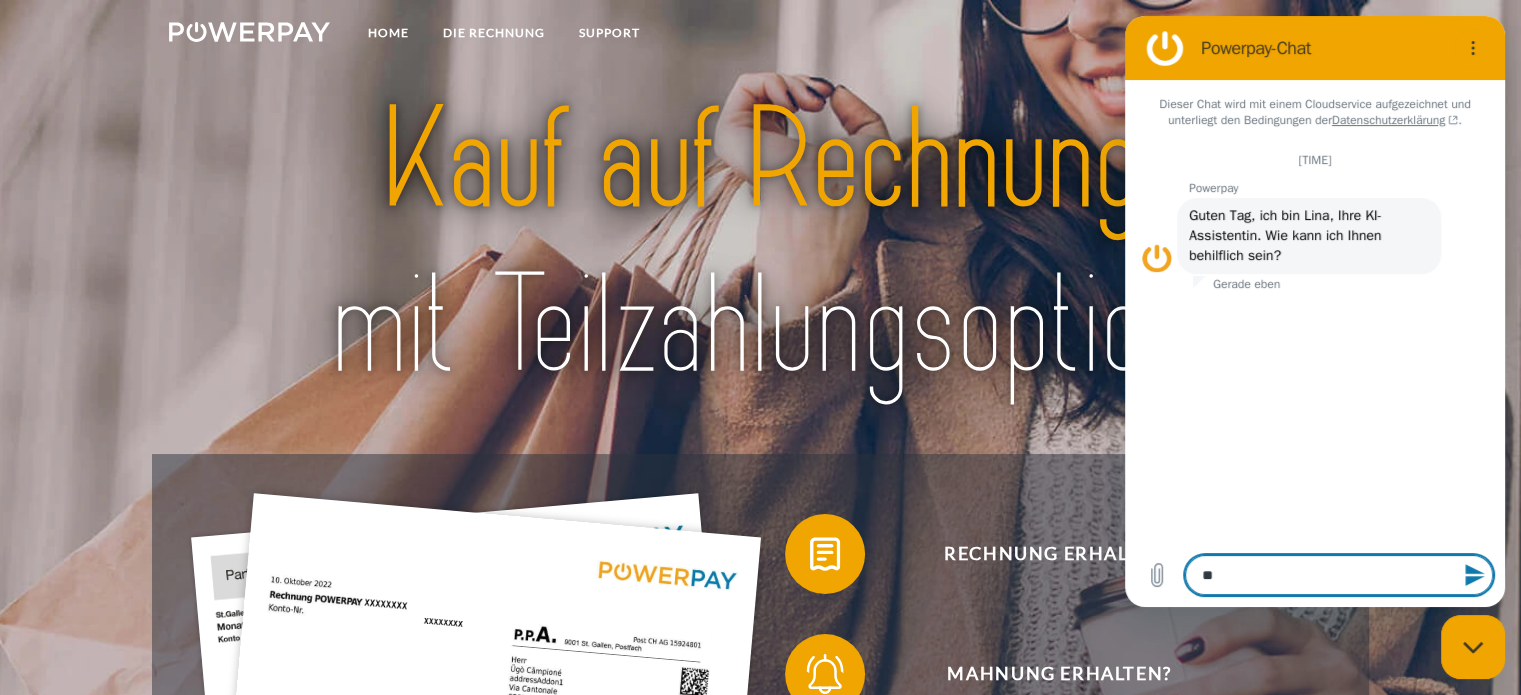 type on "***" 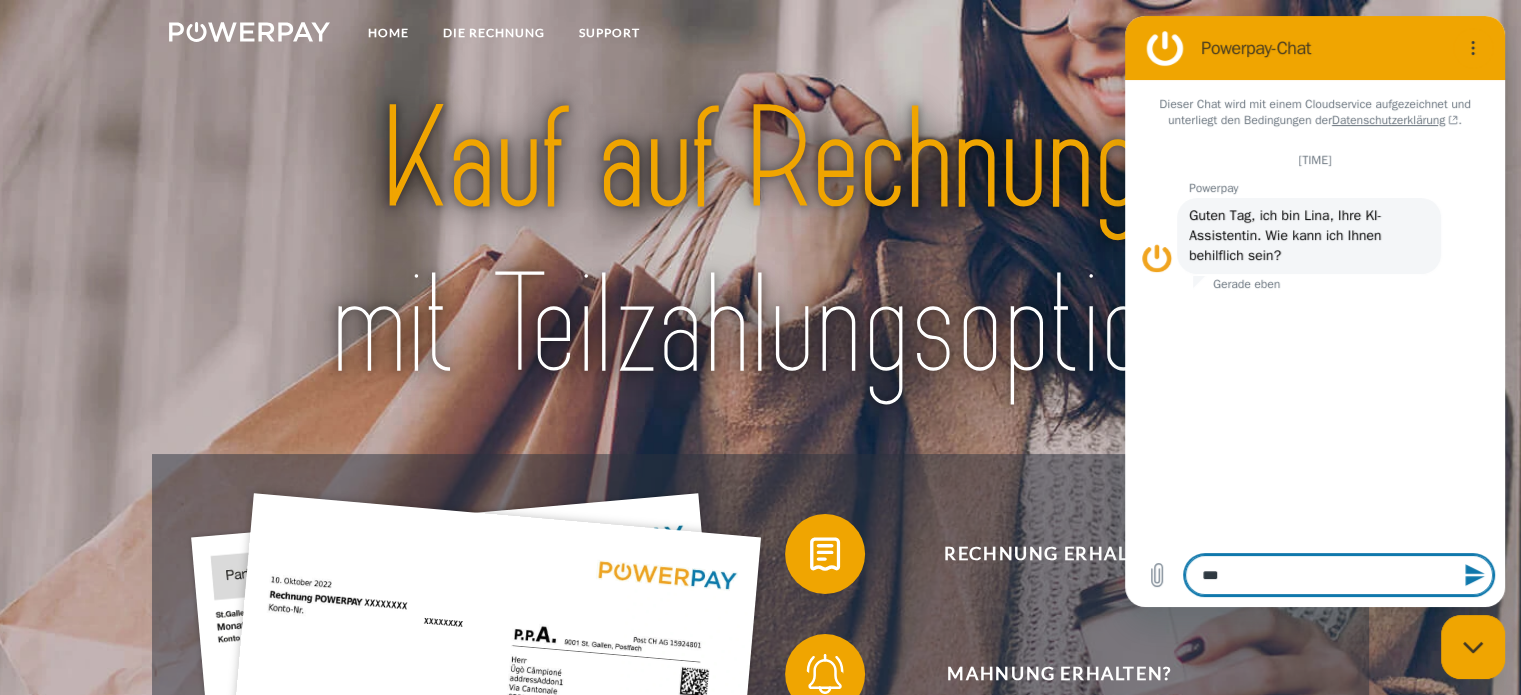 type on "****" 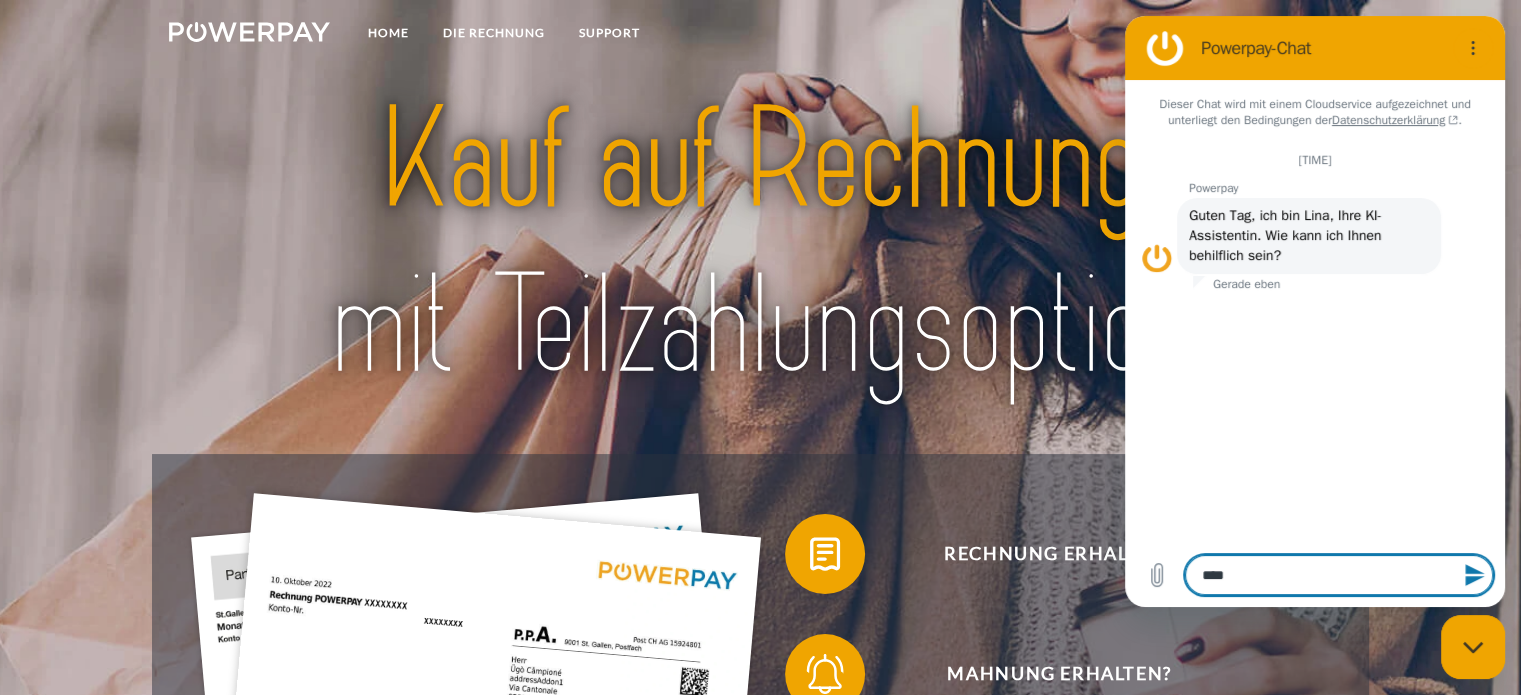 type on "*****" 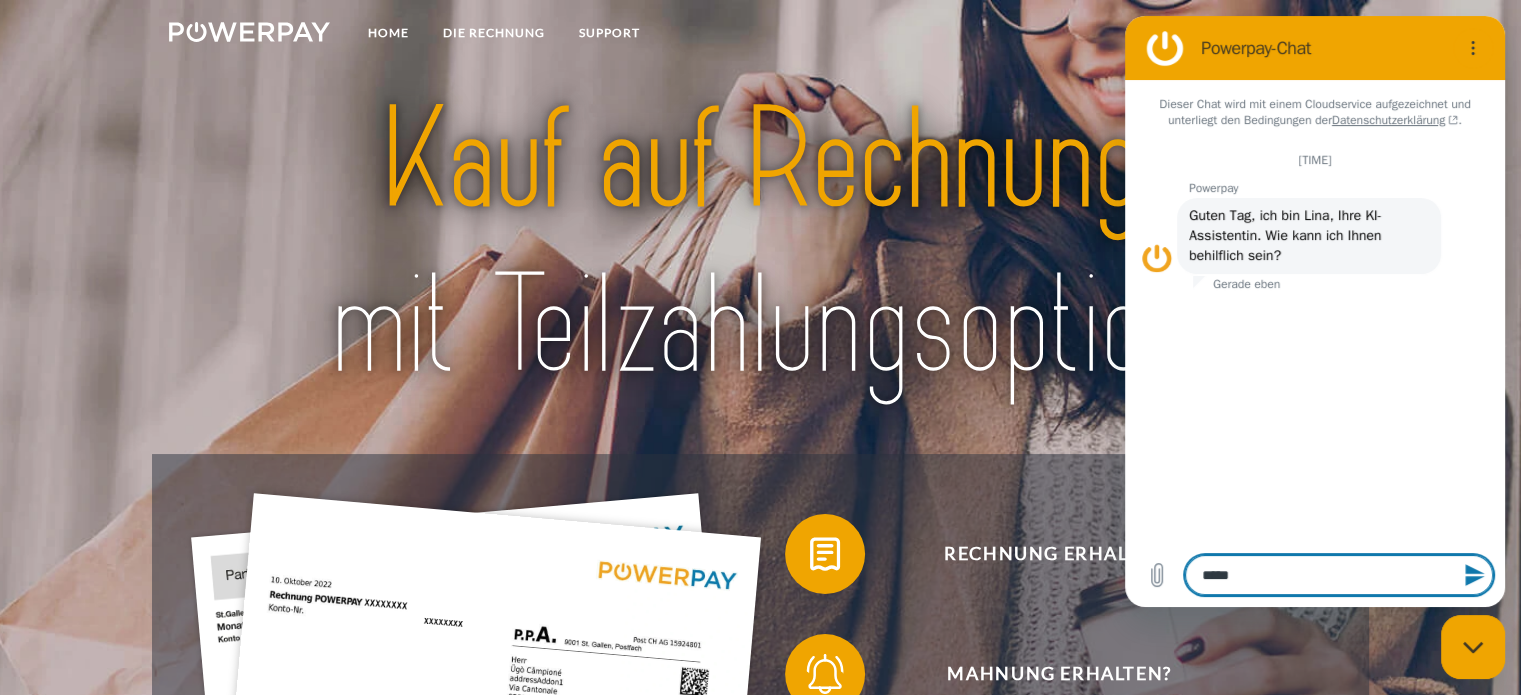 type on "******" 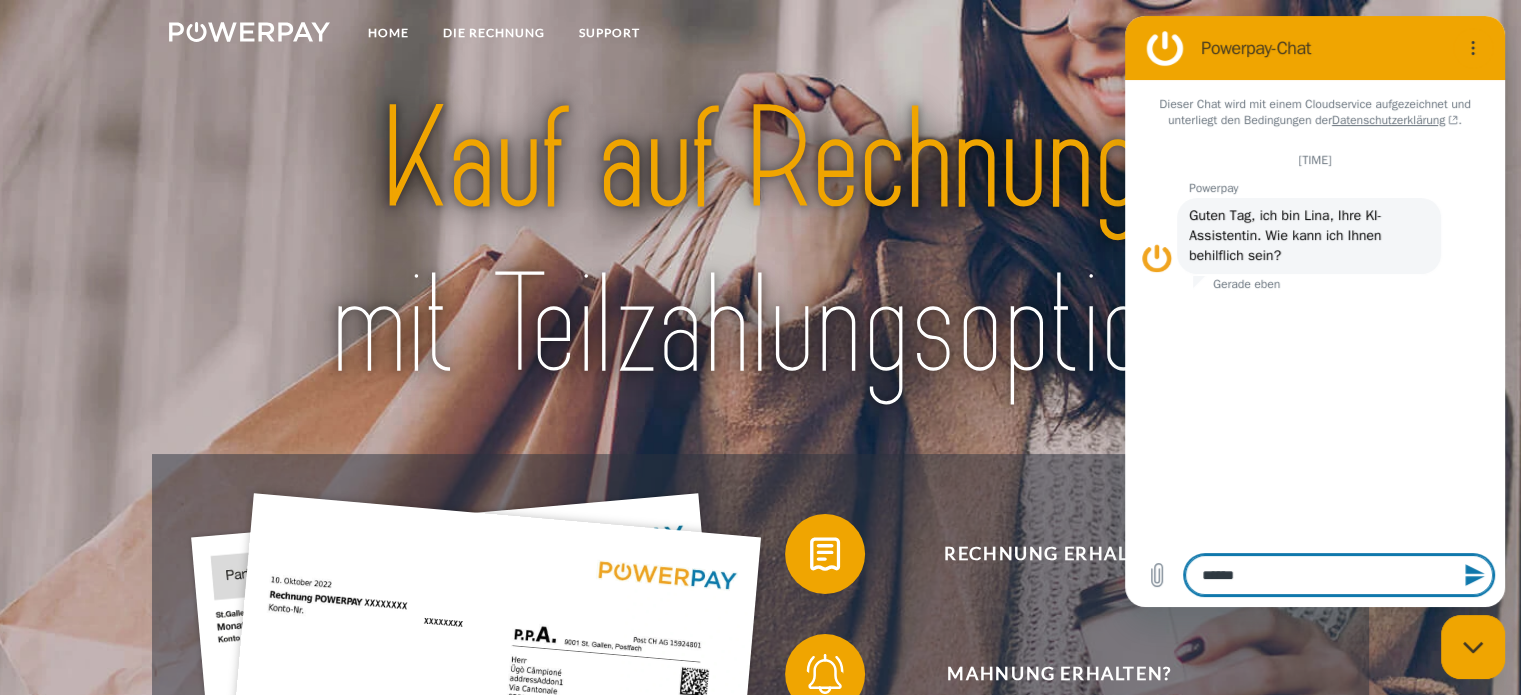 type on "******" 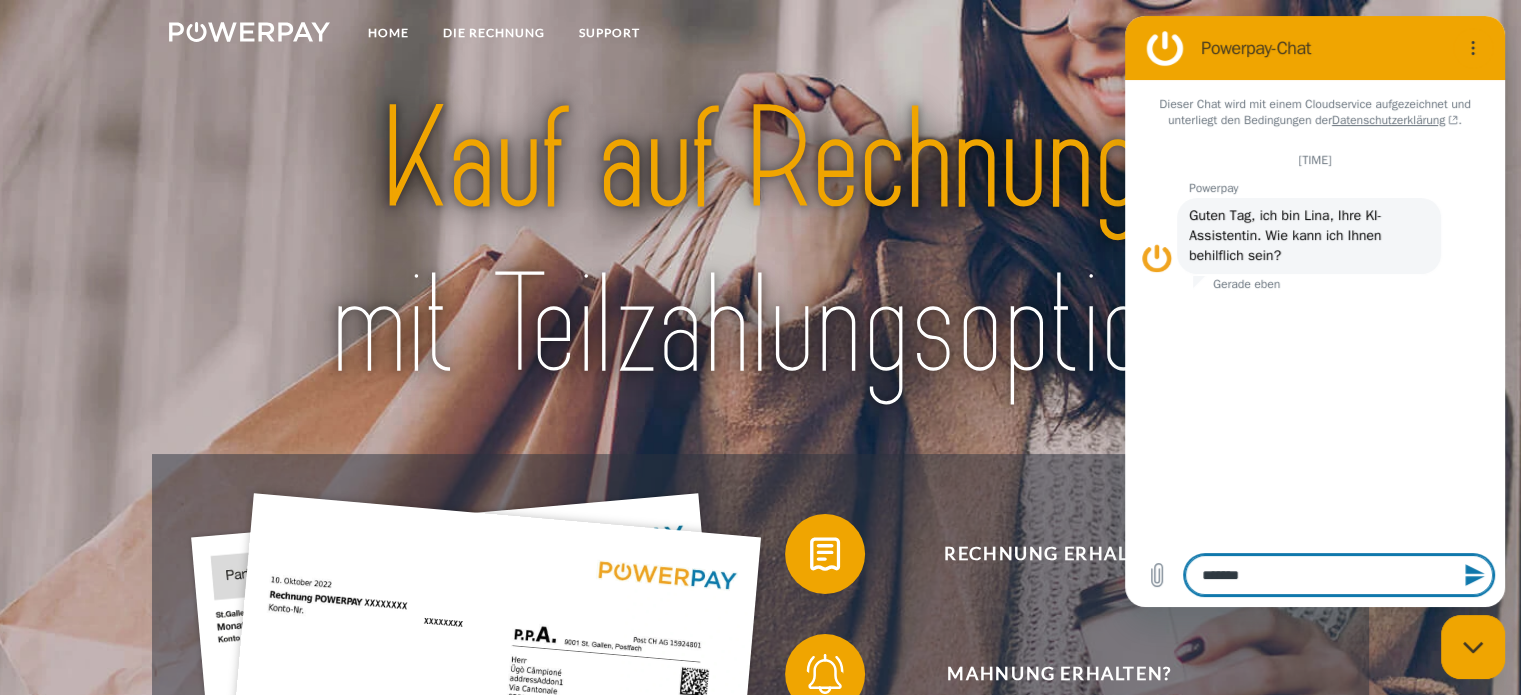 type on "********" 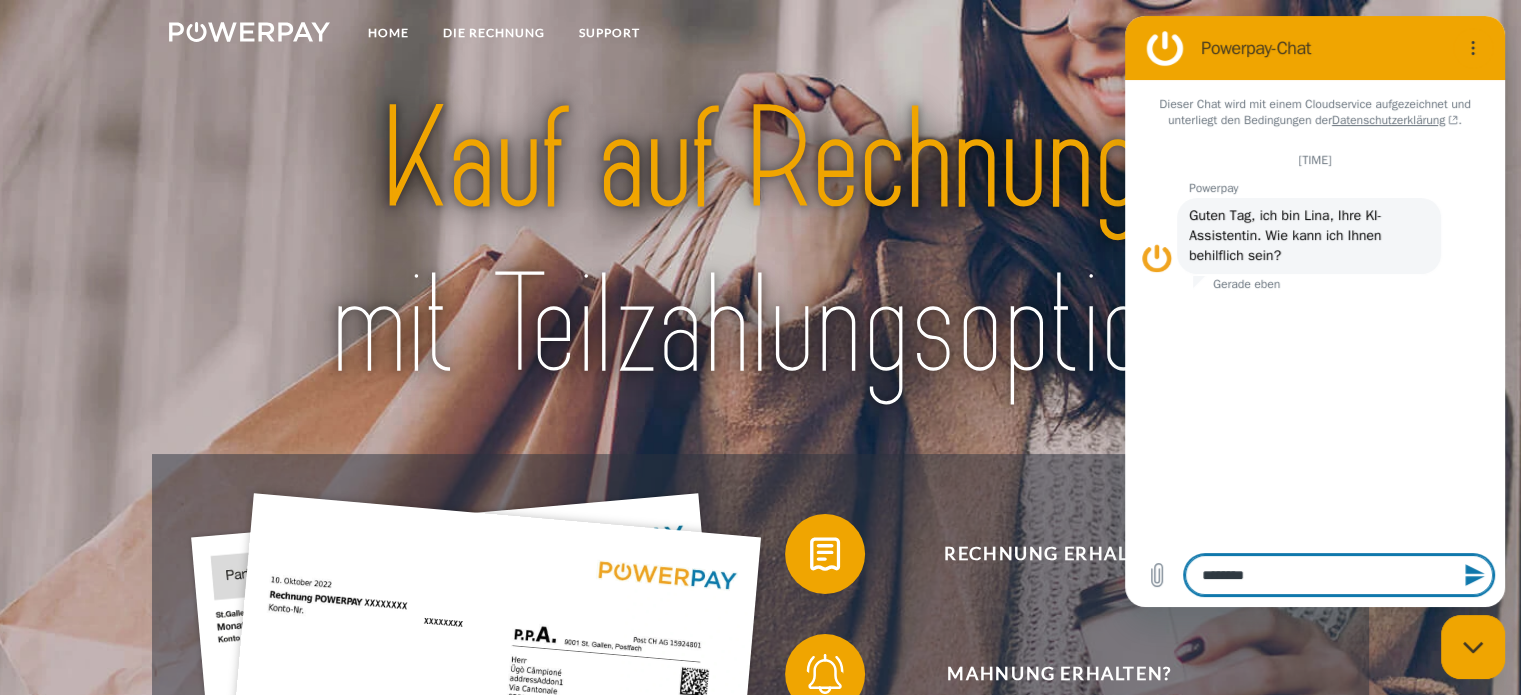 type on "*********" 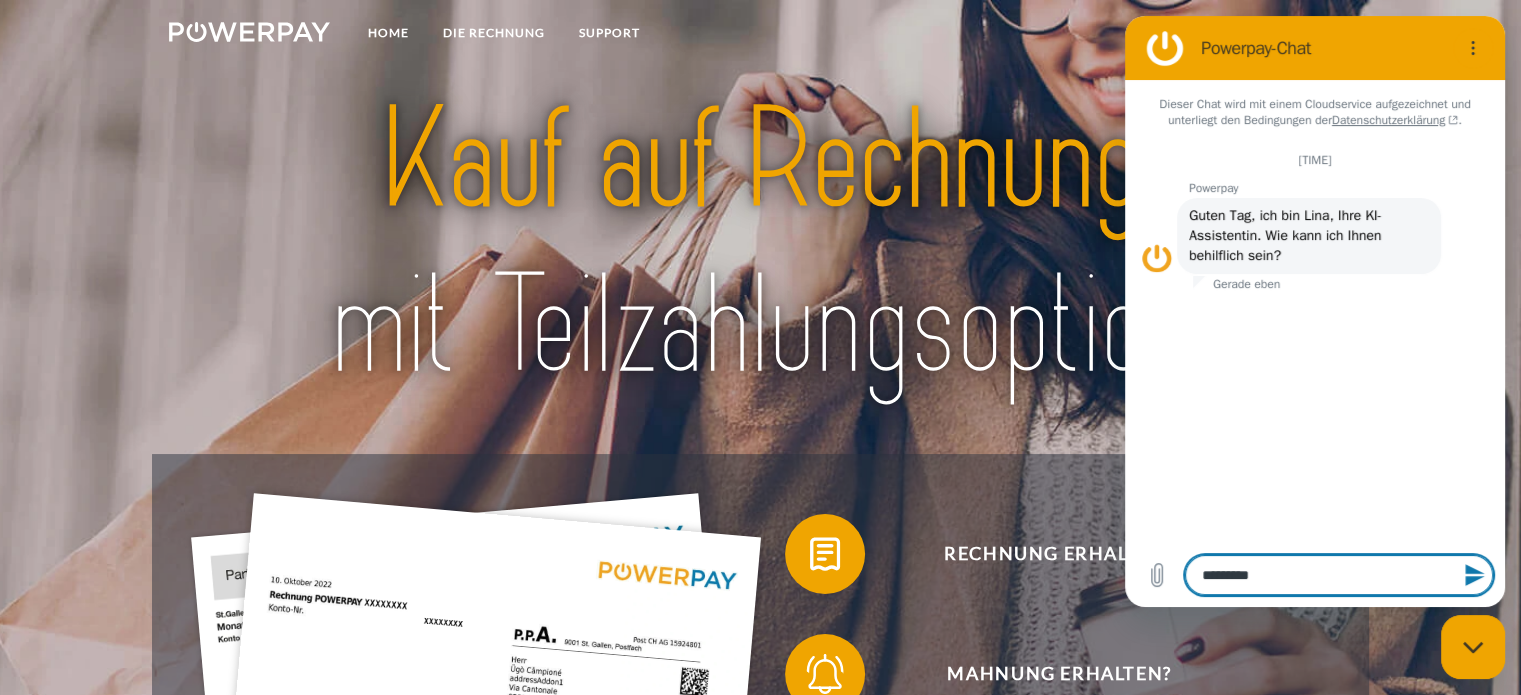 type on "**********" 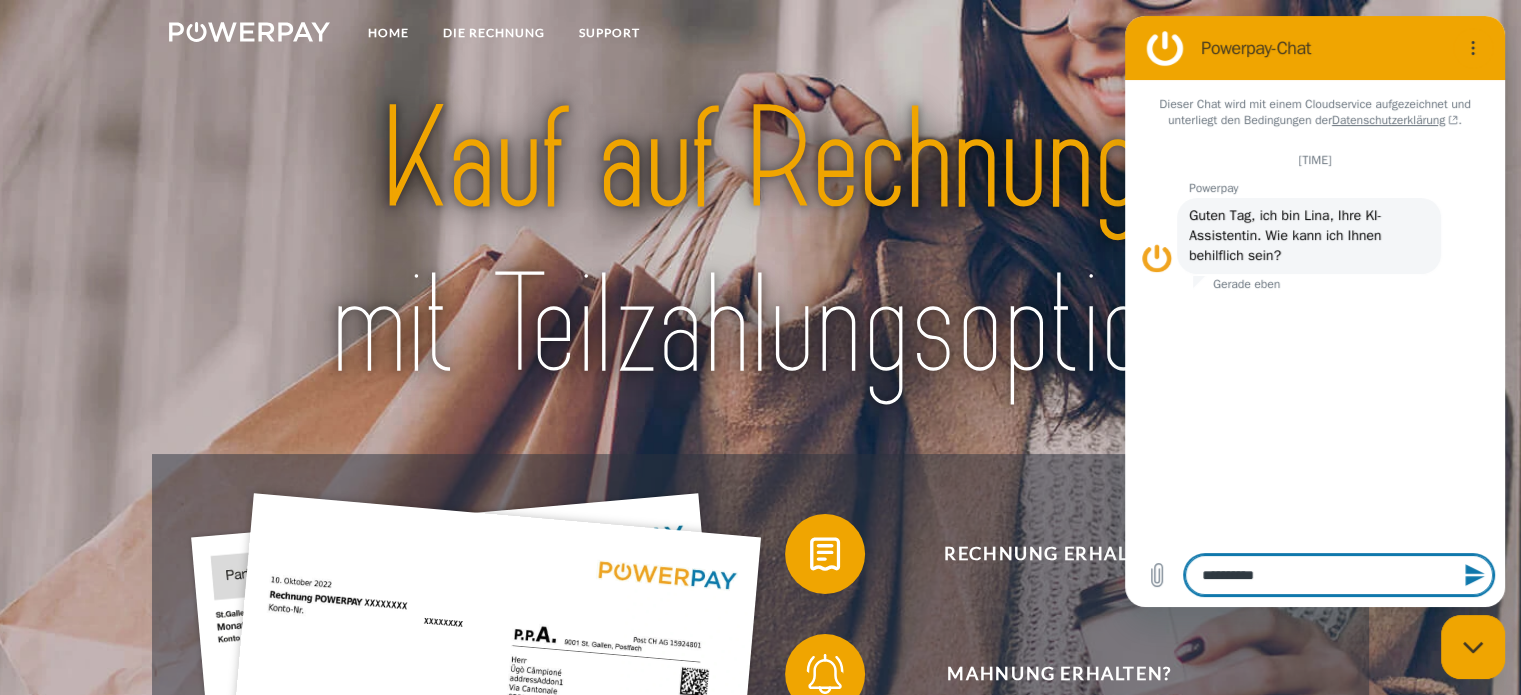 type on "**********" 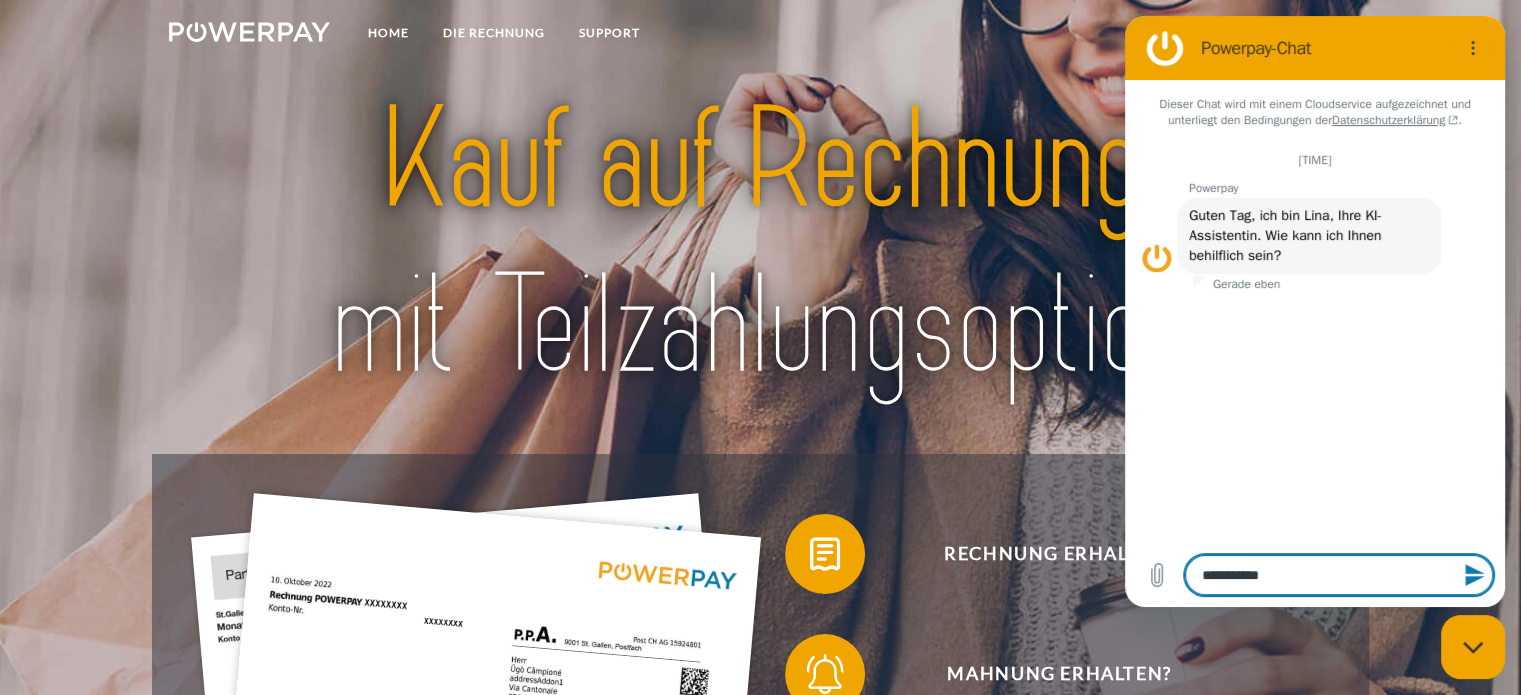 type on "**********" 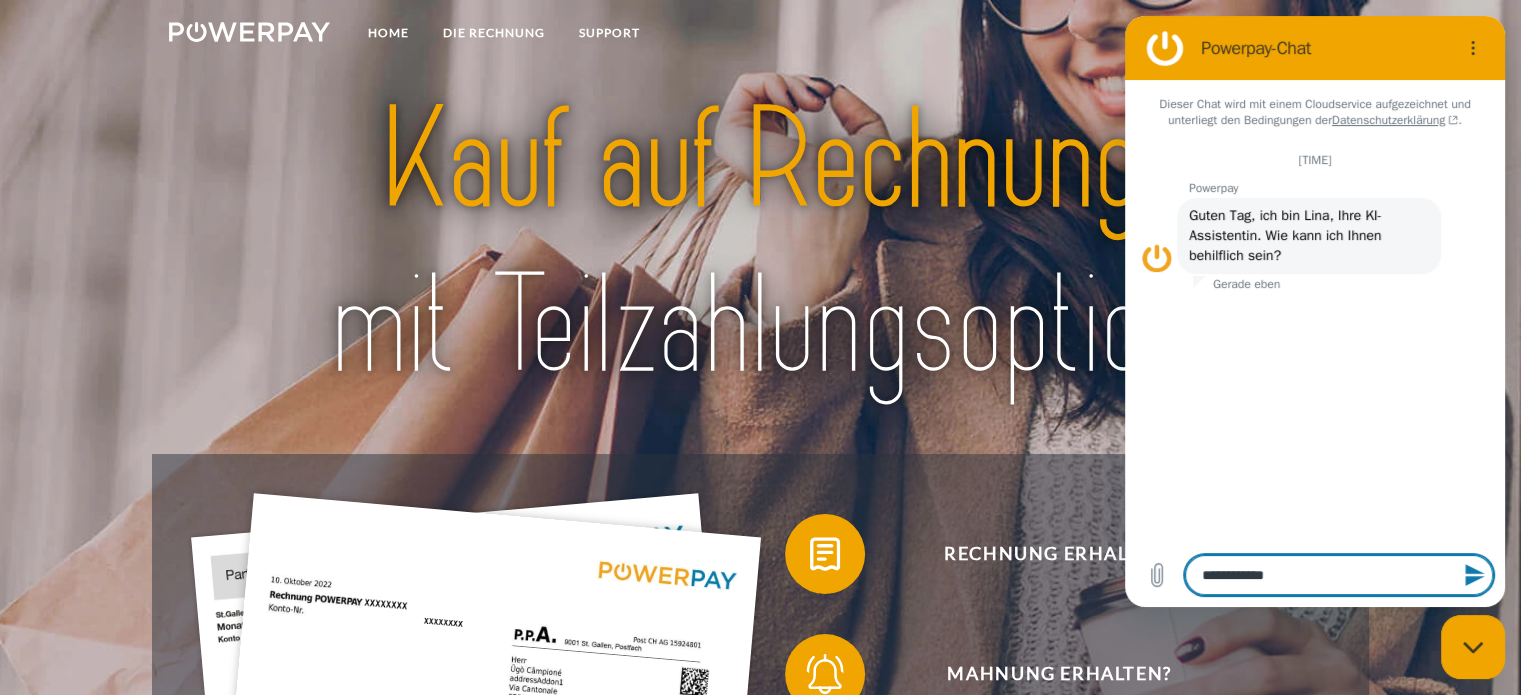 type on "**********" 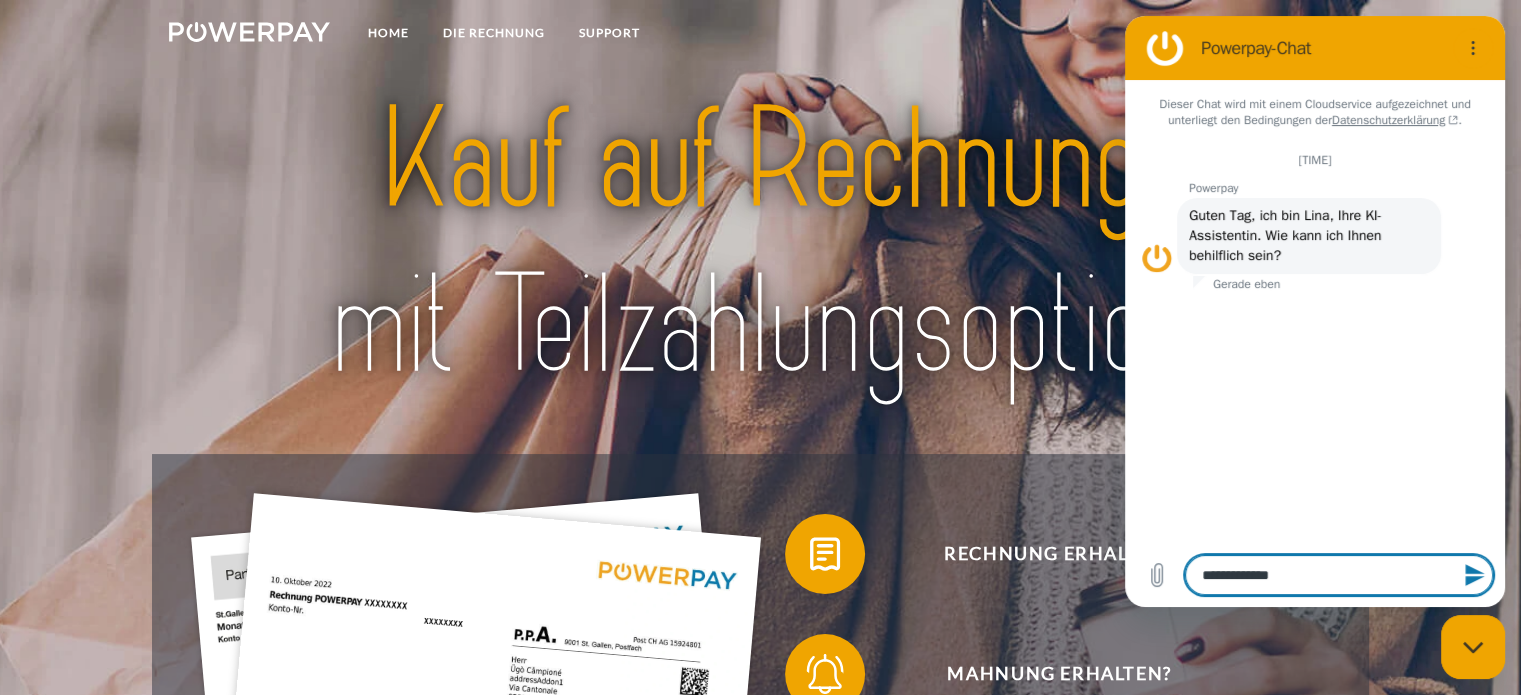 type on "**********" 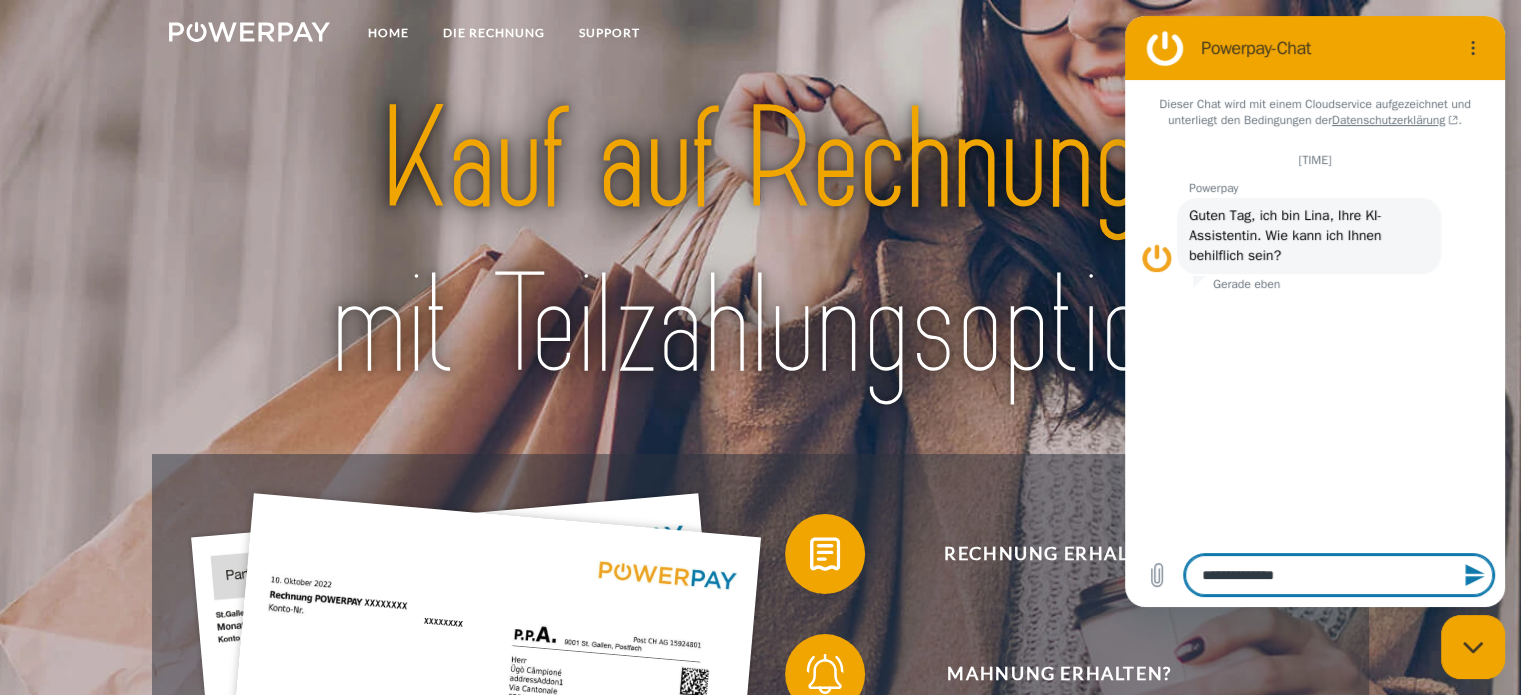 type on "**********" 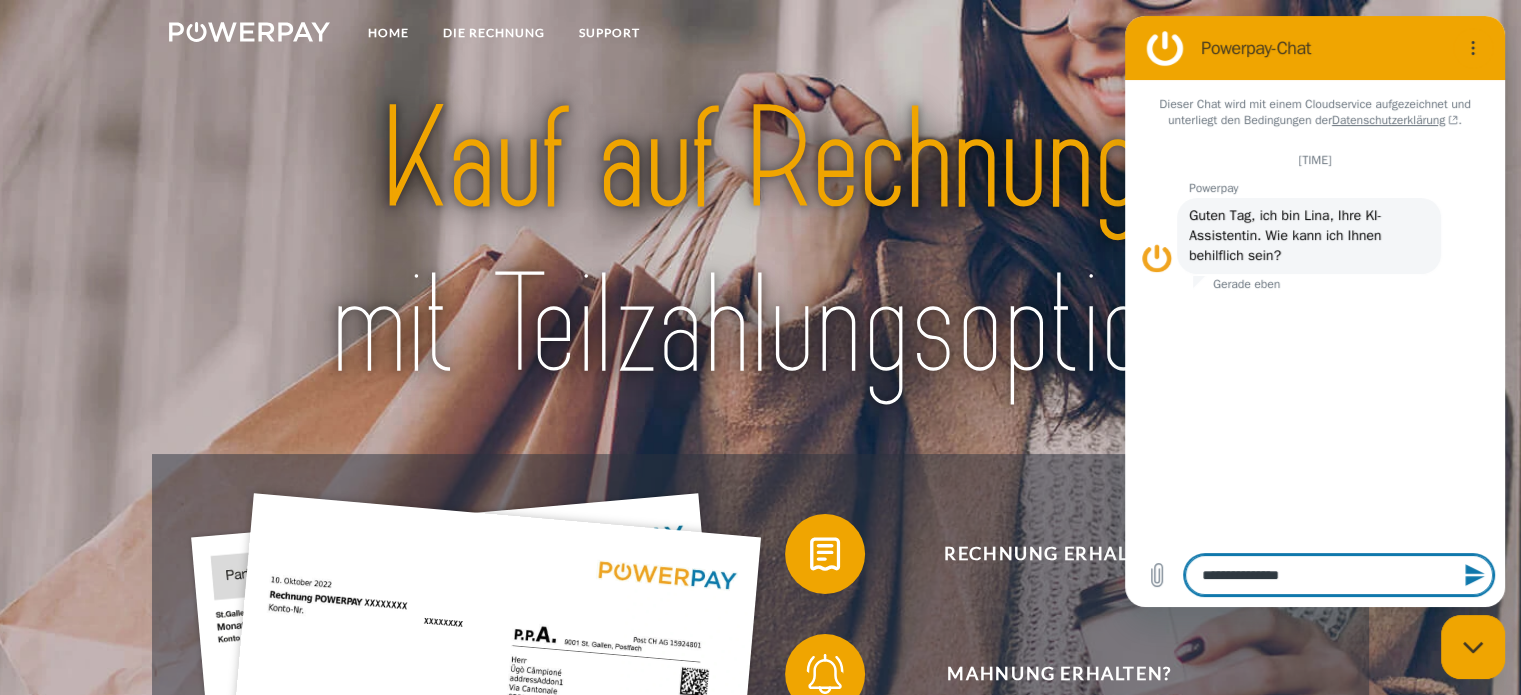 type on "**********" 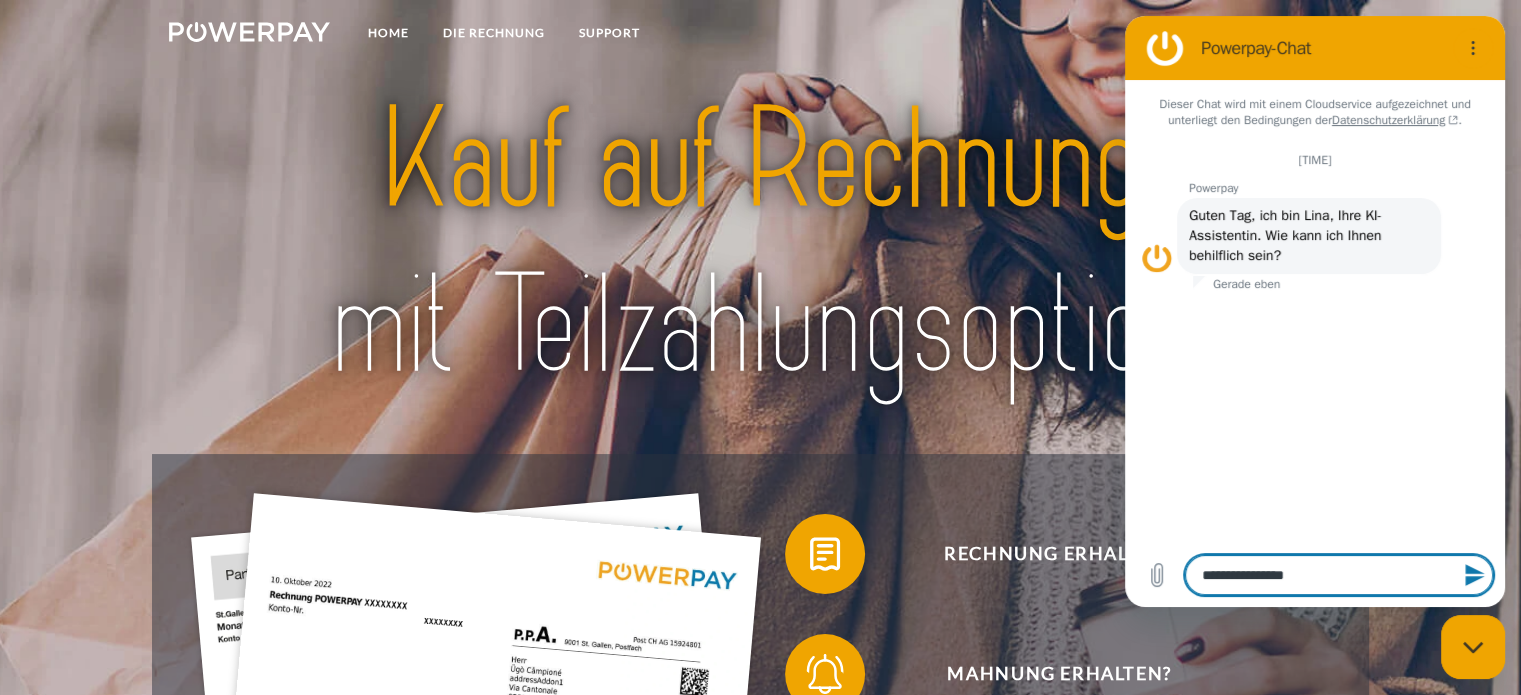 type on "**********" 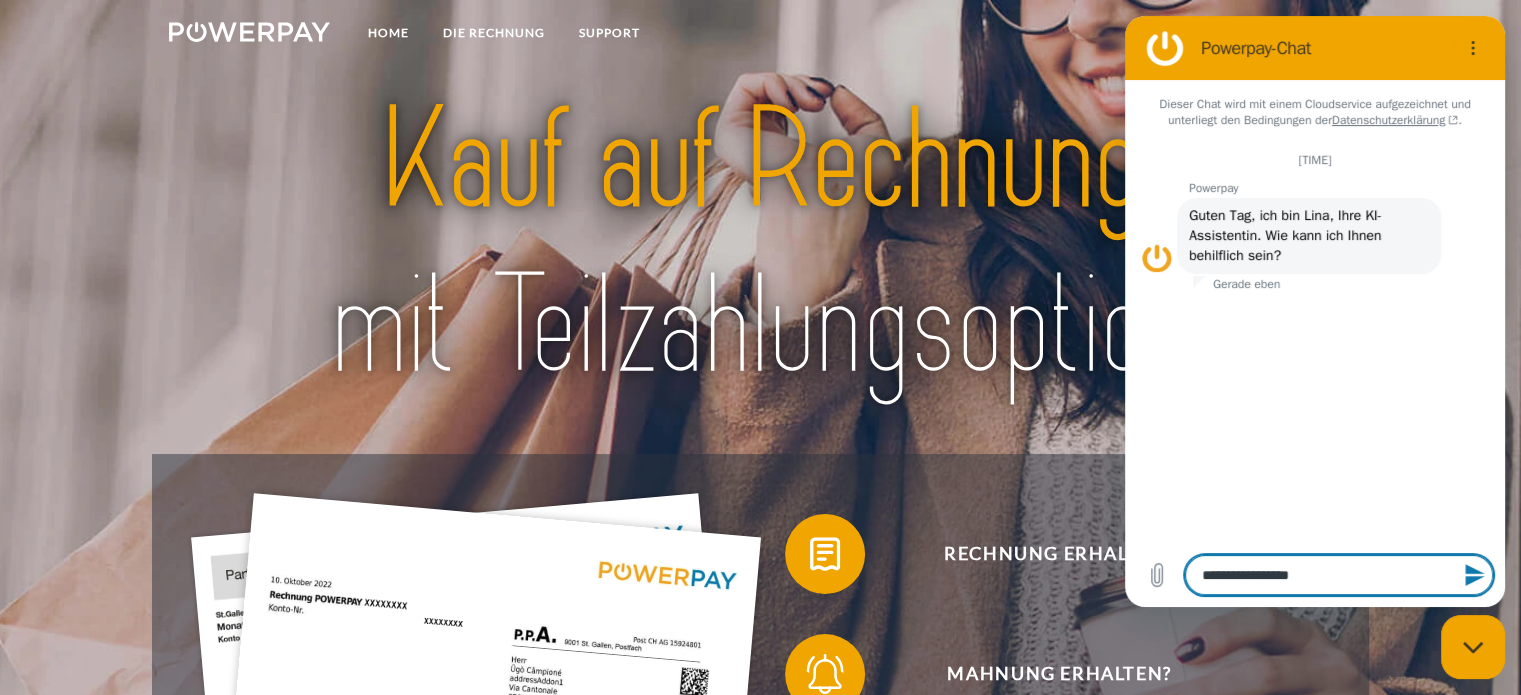 type on "**********" 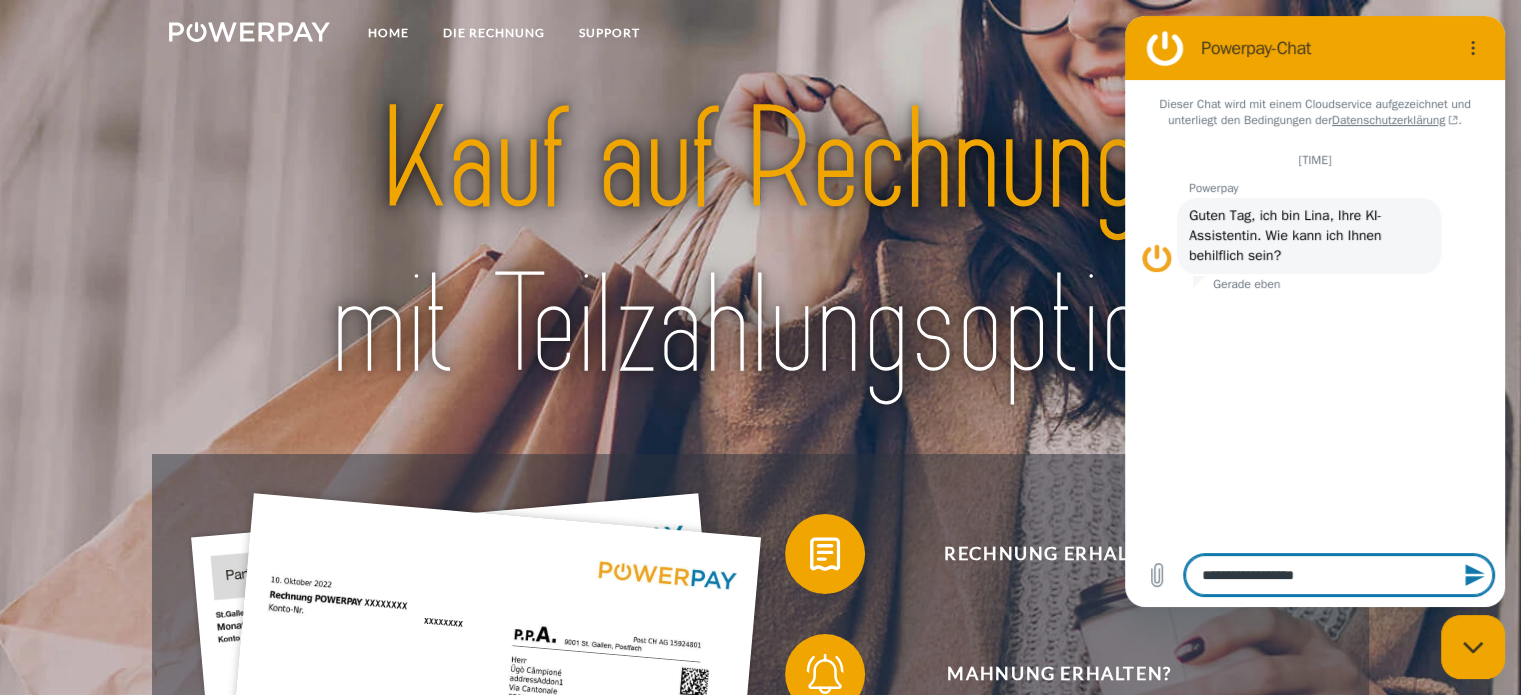 type on "*" 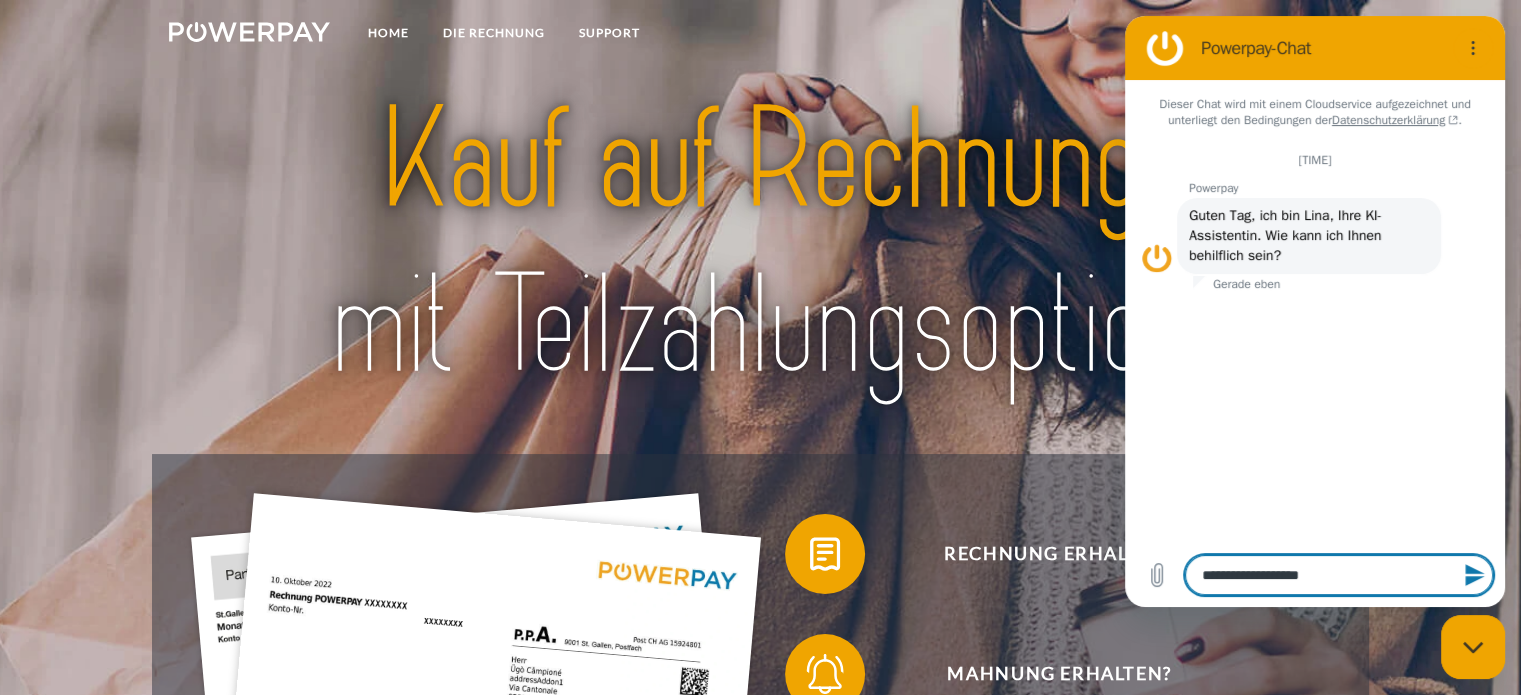 type on "**********" 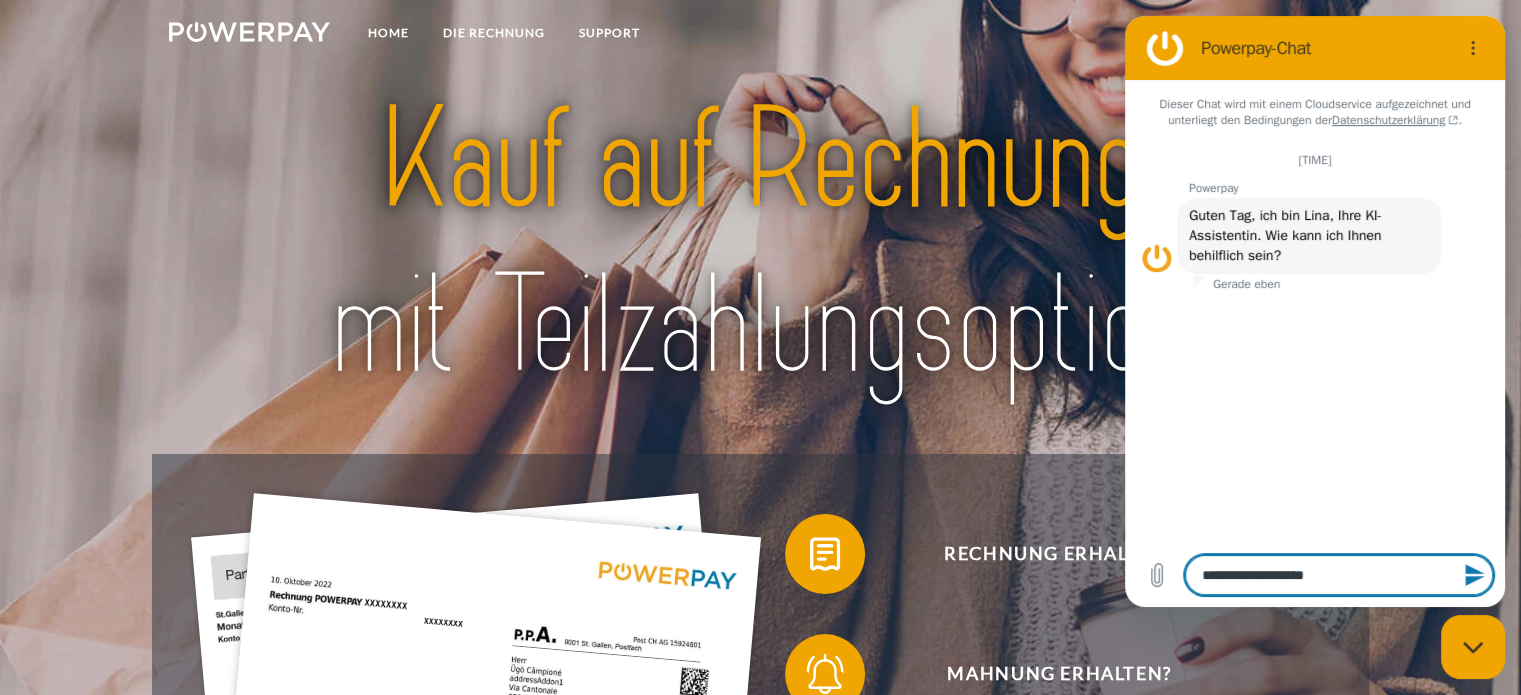 type on "**********" 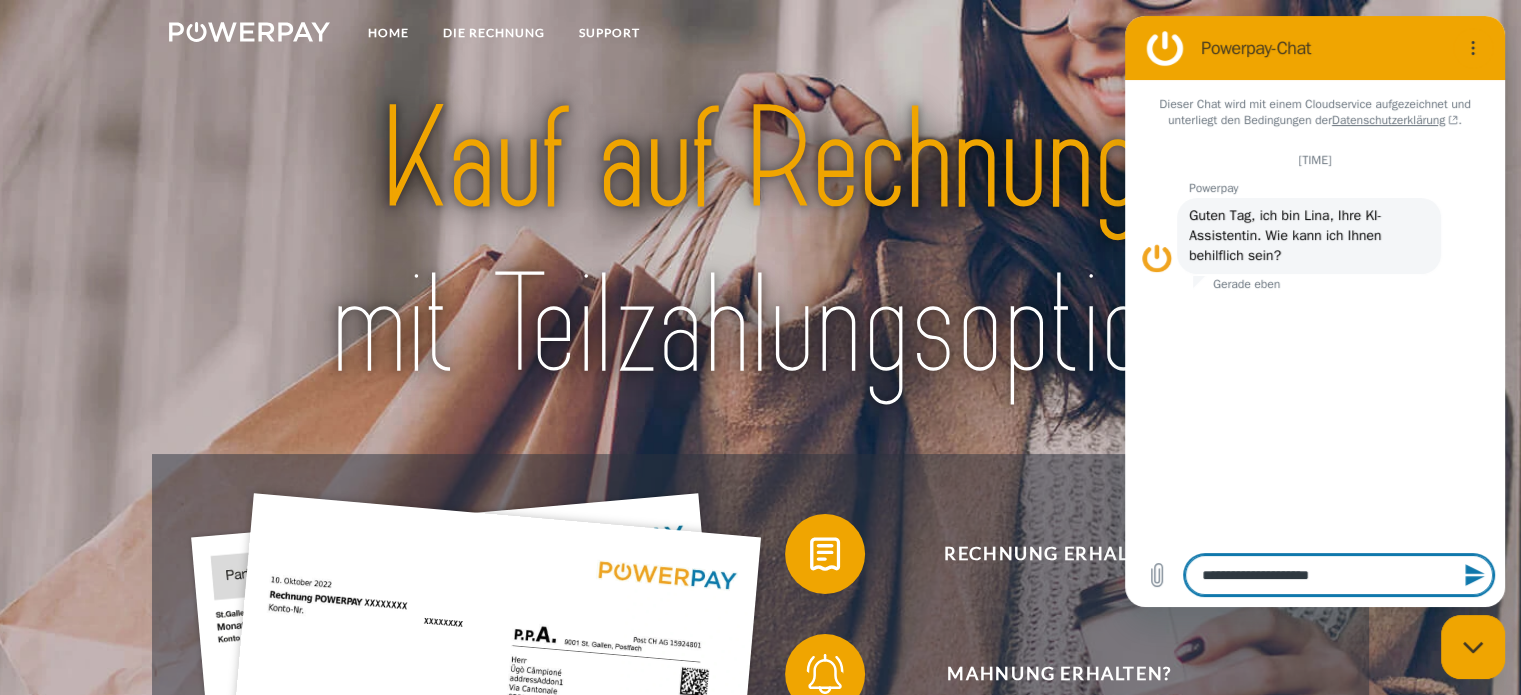 type on "**********" 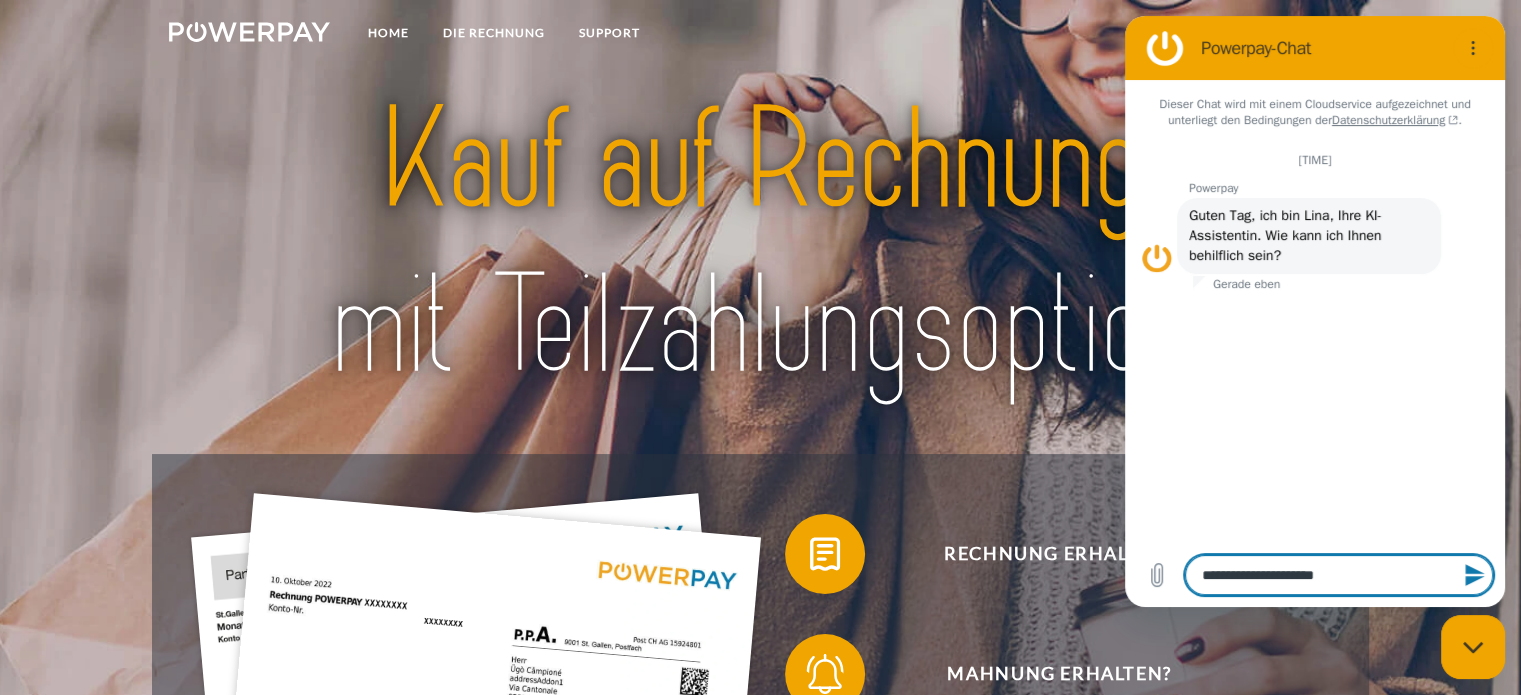 type on "*" 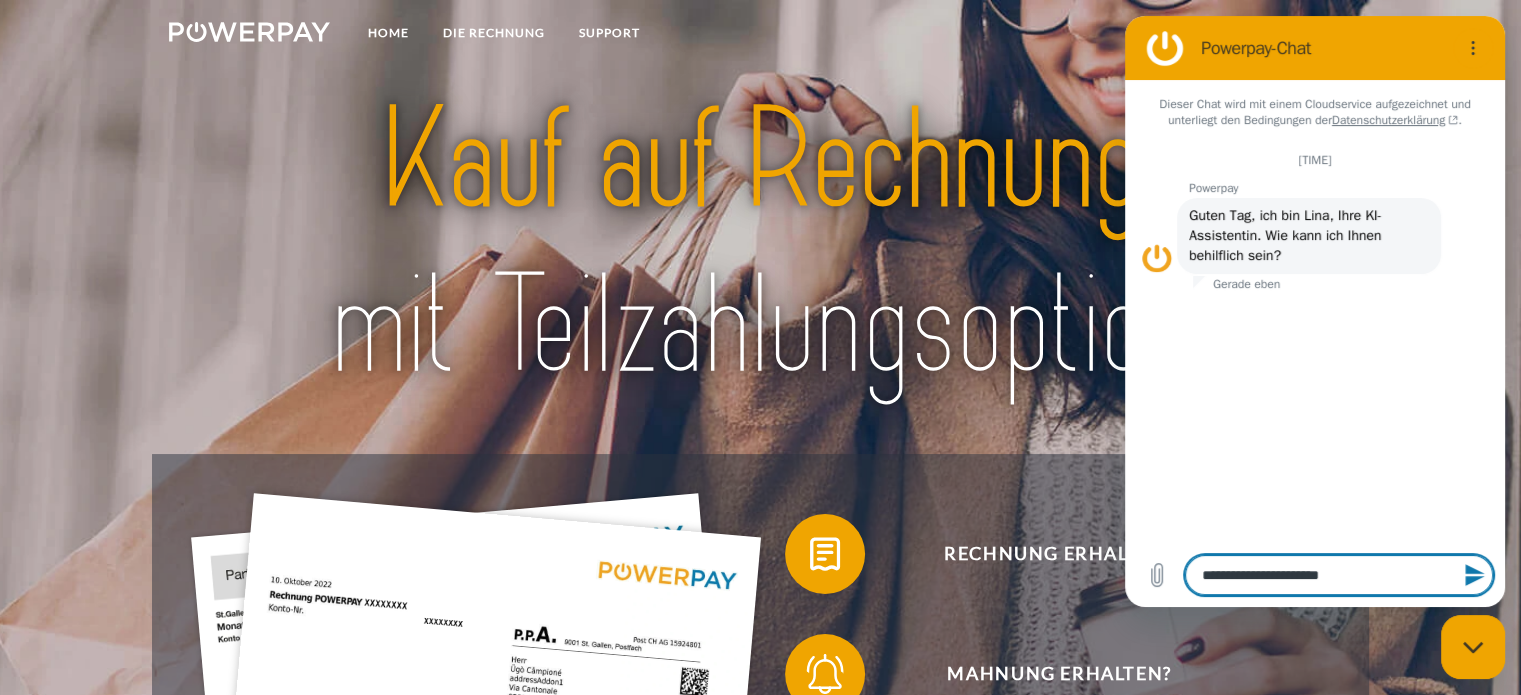 type on "**********" 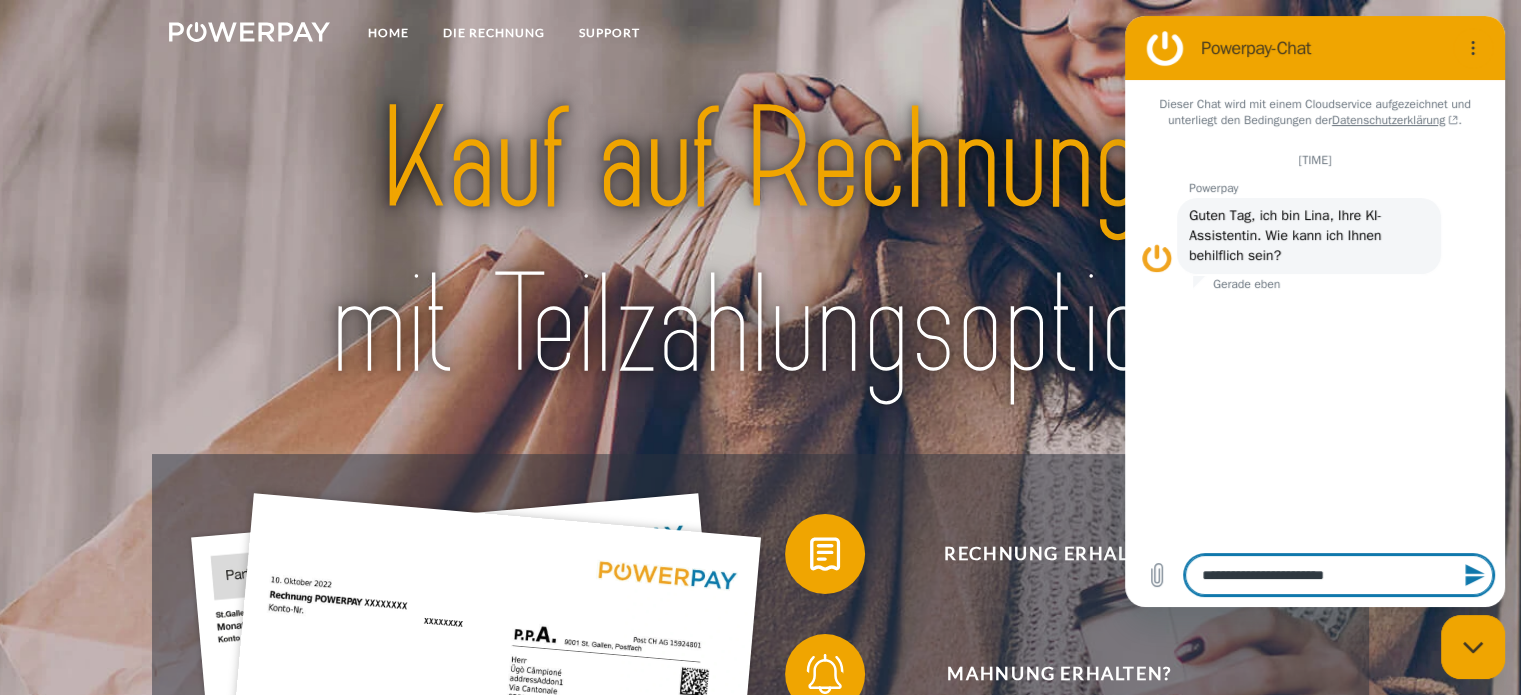 type on "**********" 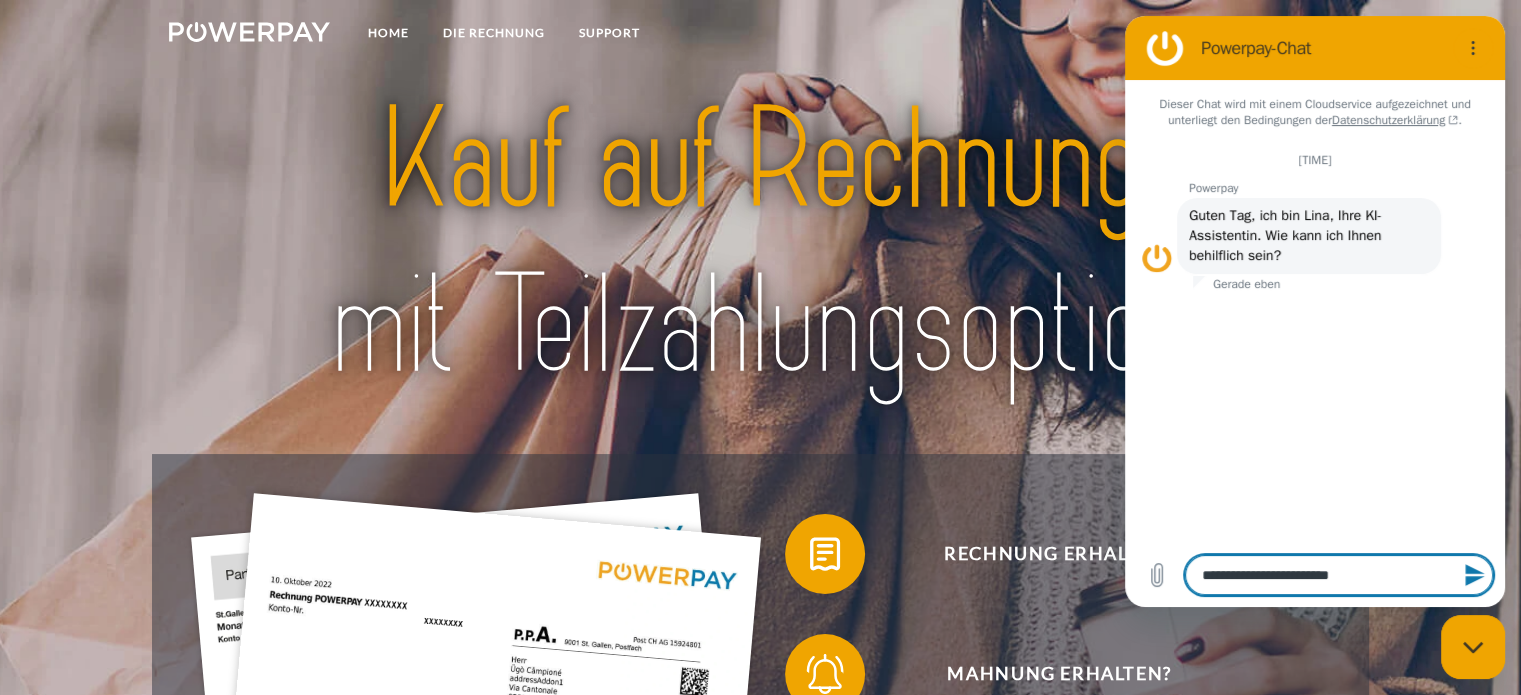 type on "**********" 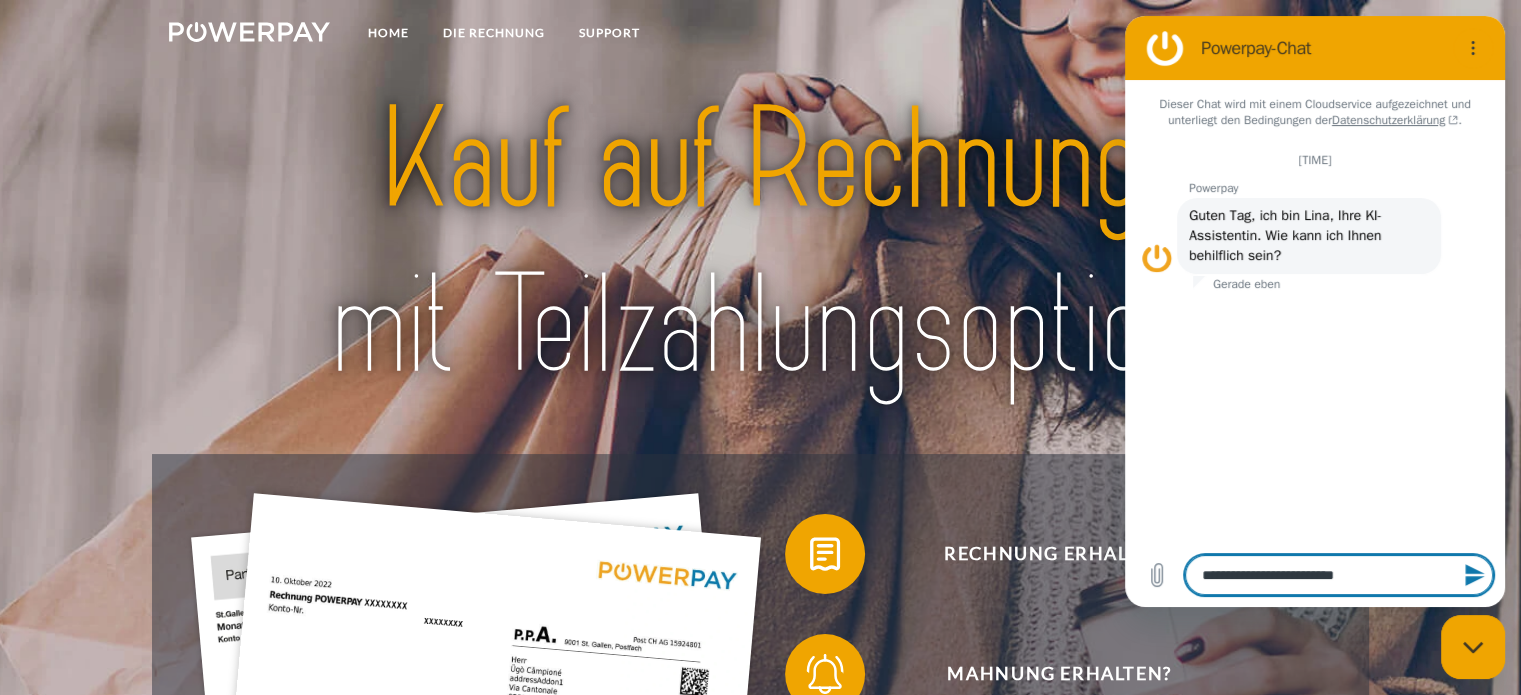 type on "**********" 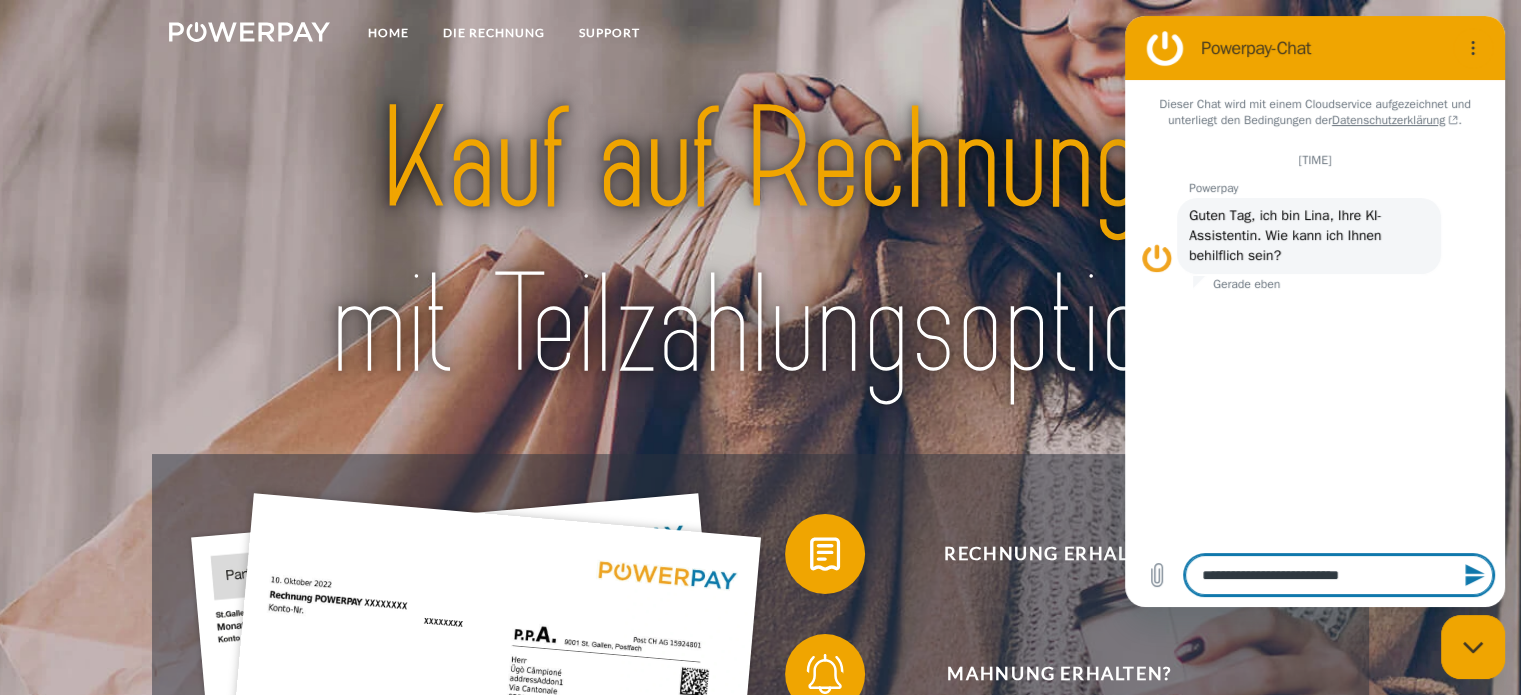 type on "**********" 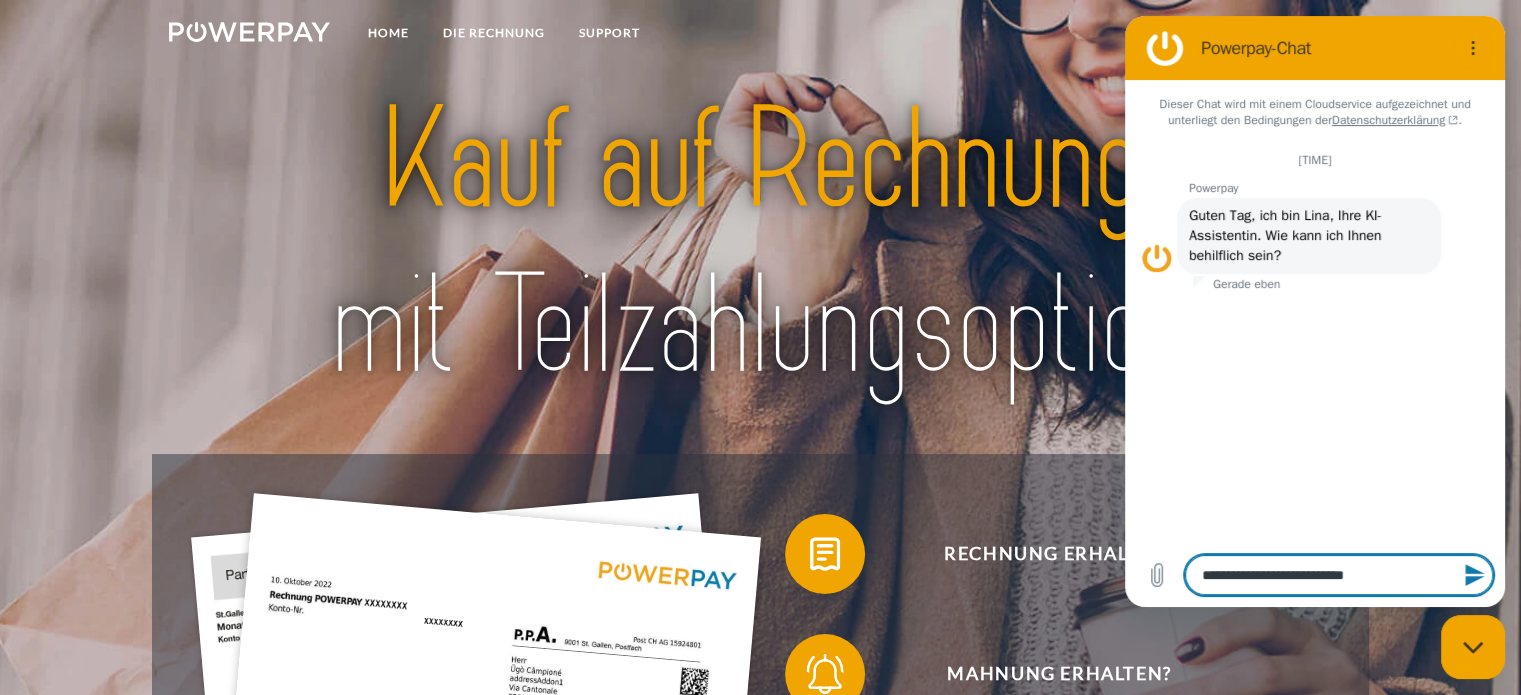 type on "**********" 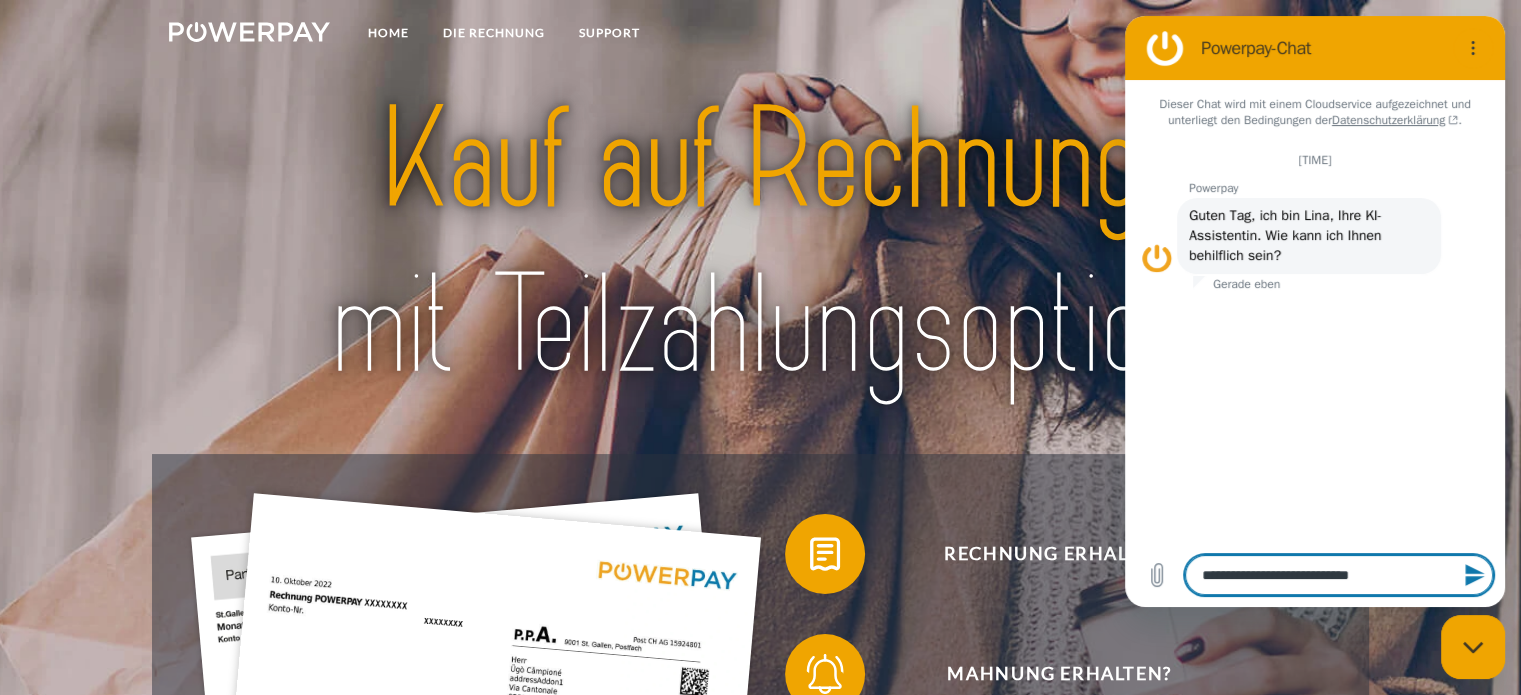 type on "**********" 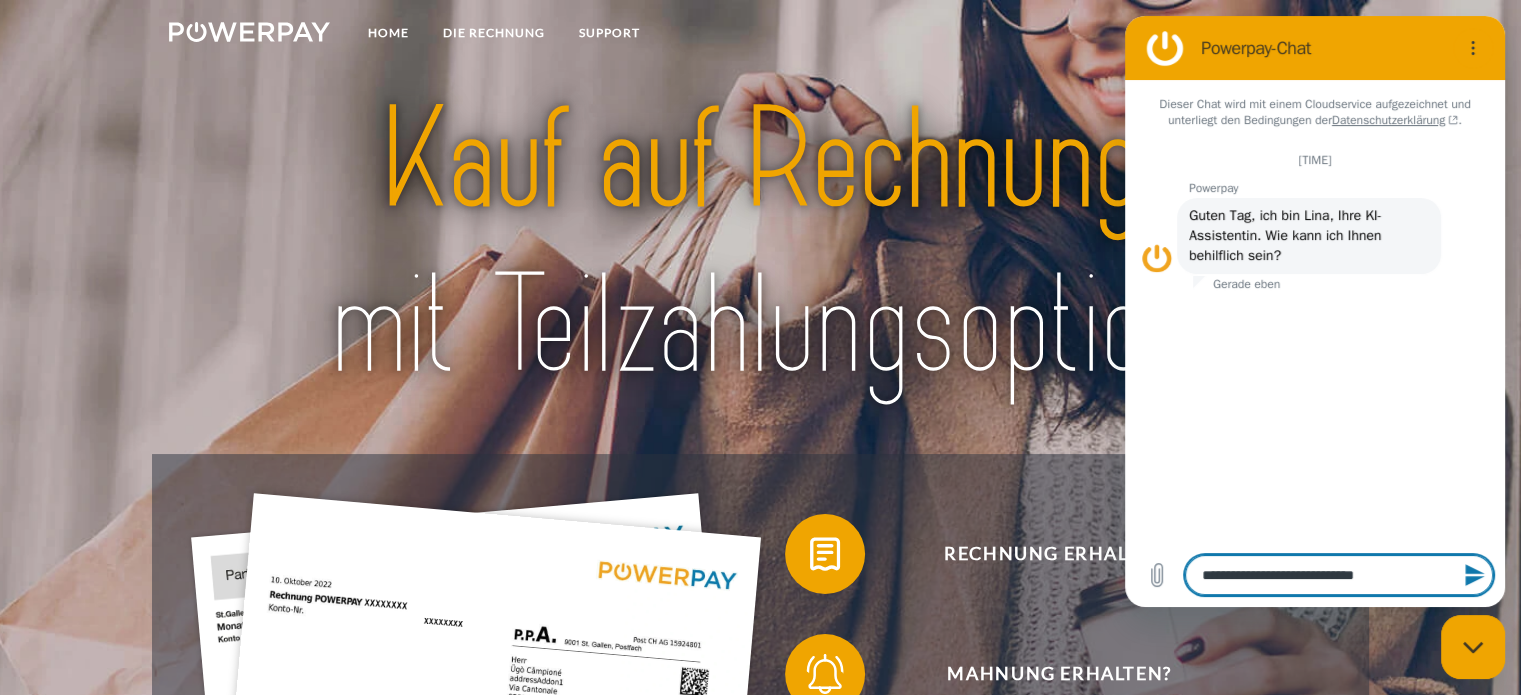 type on "**********" 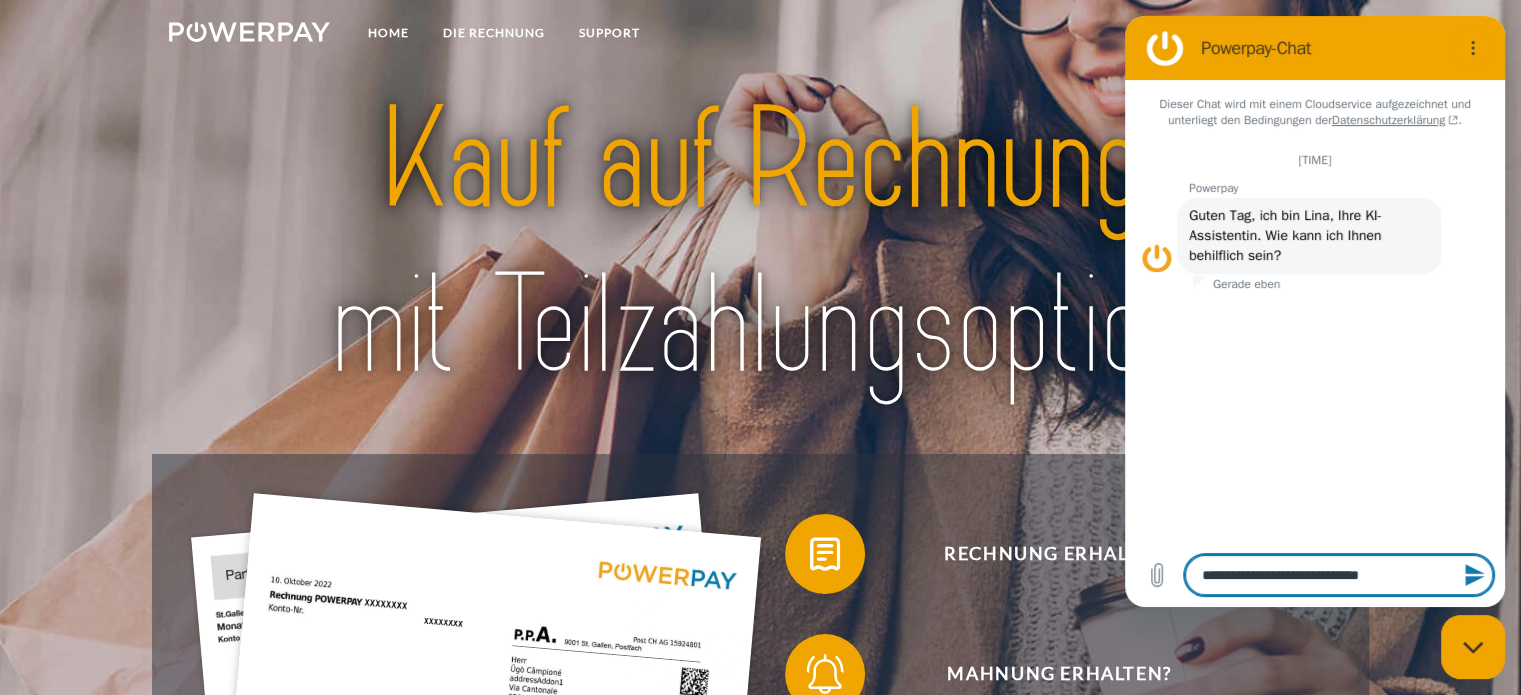 type on "**********" 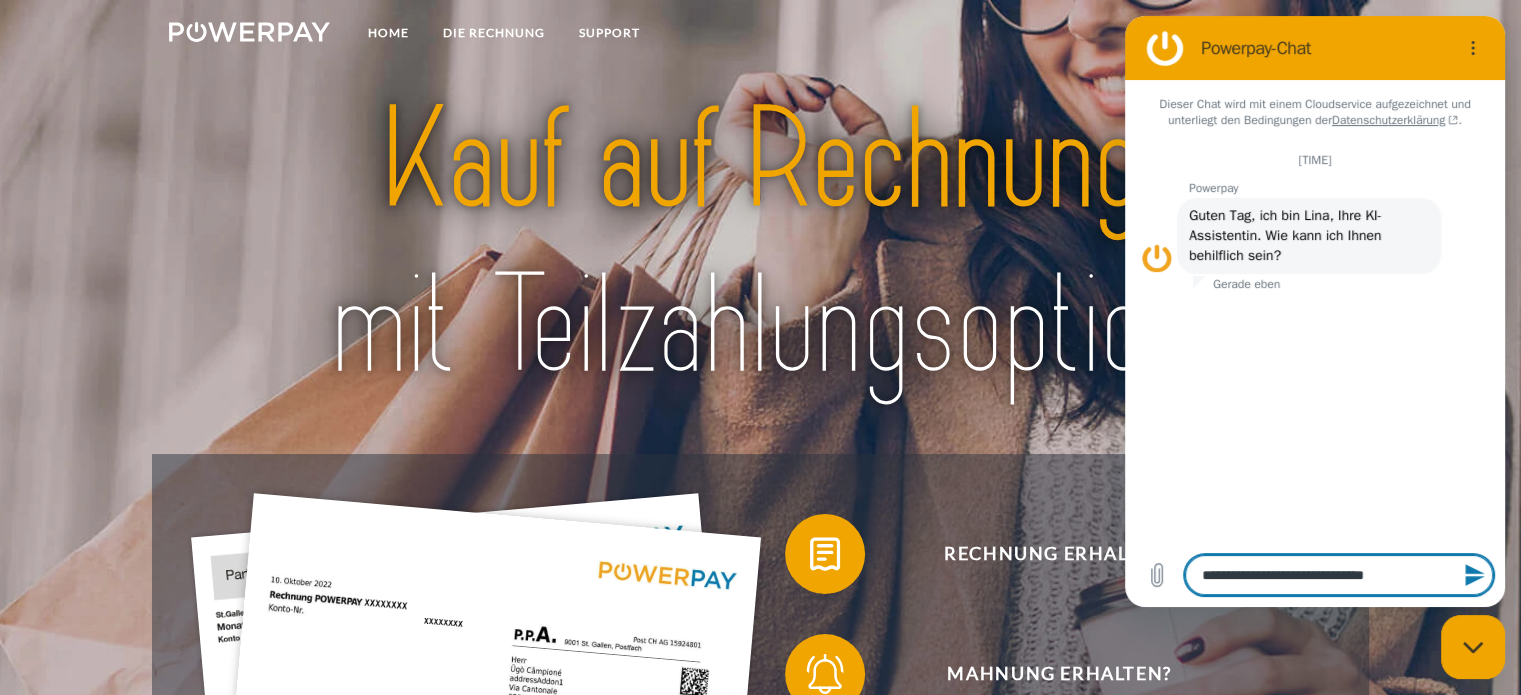 type on "**********" 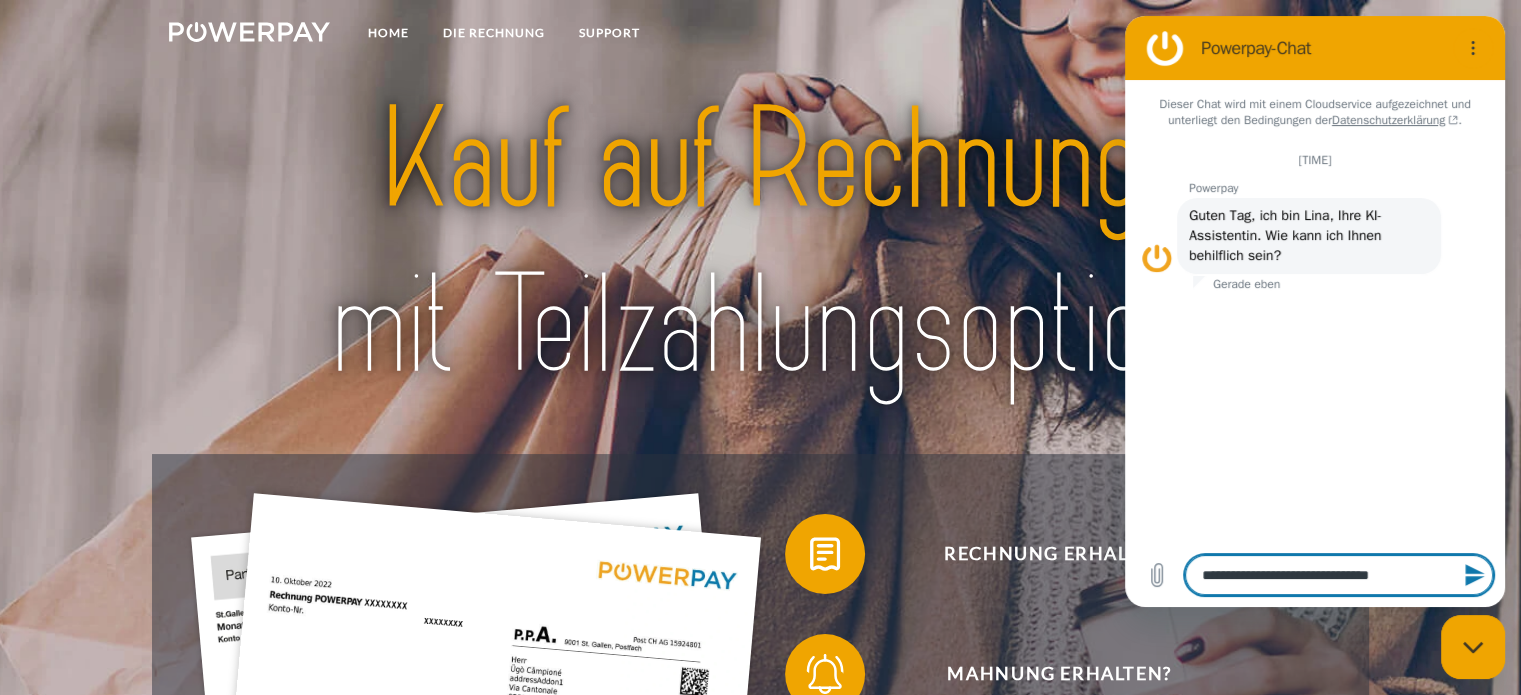 type on "**********" 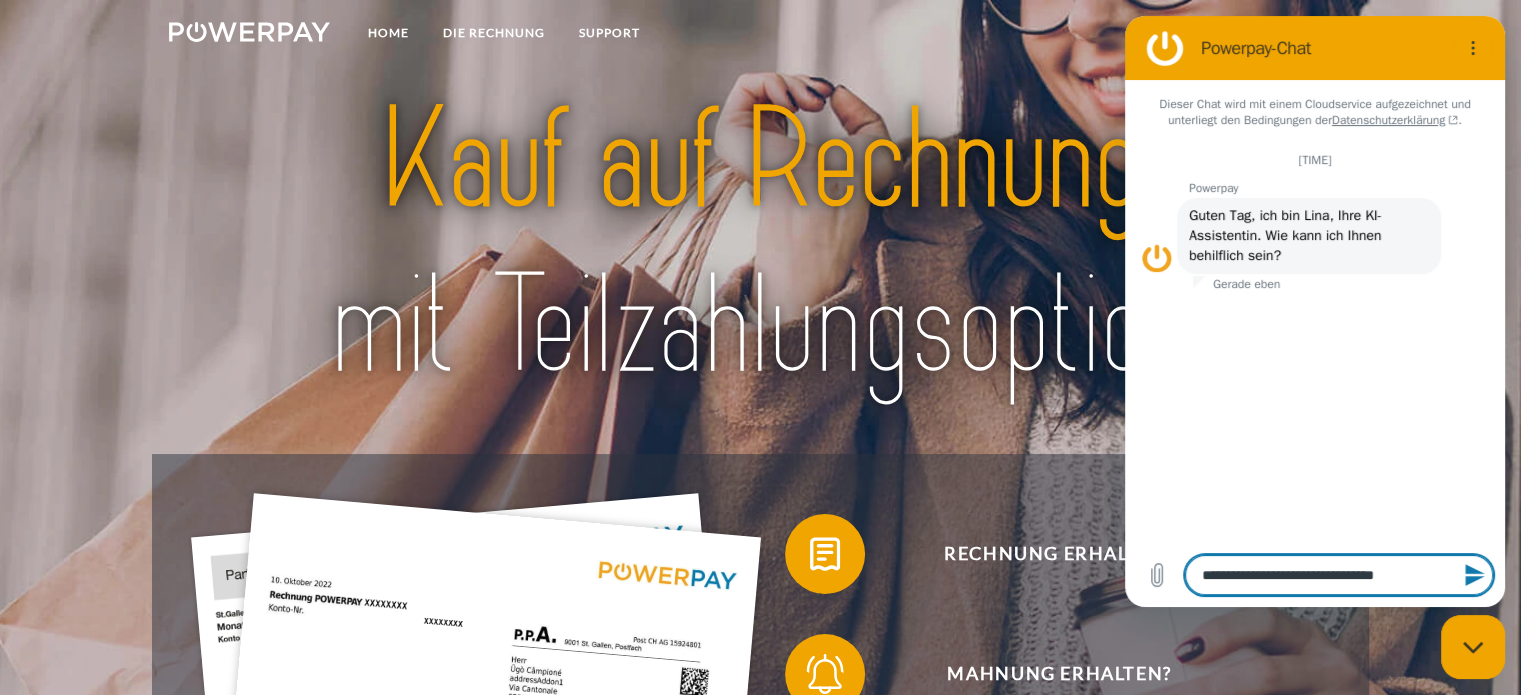 type on "**********" 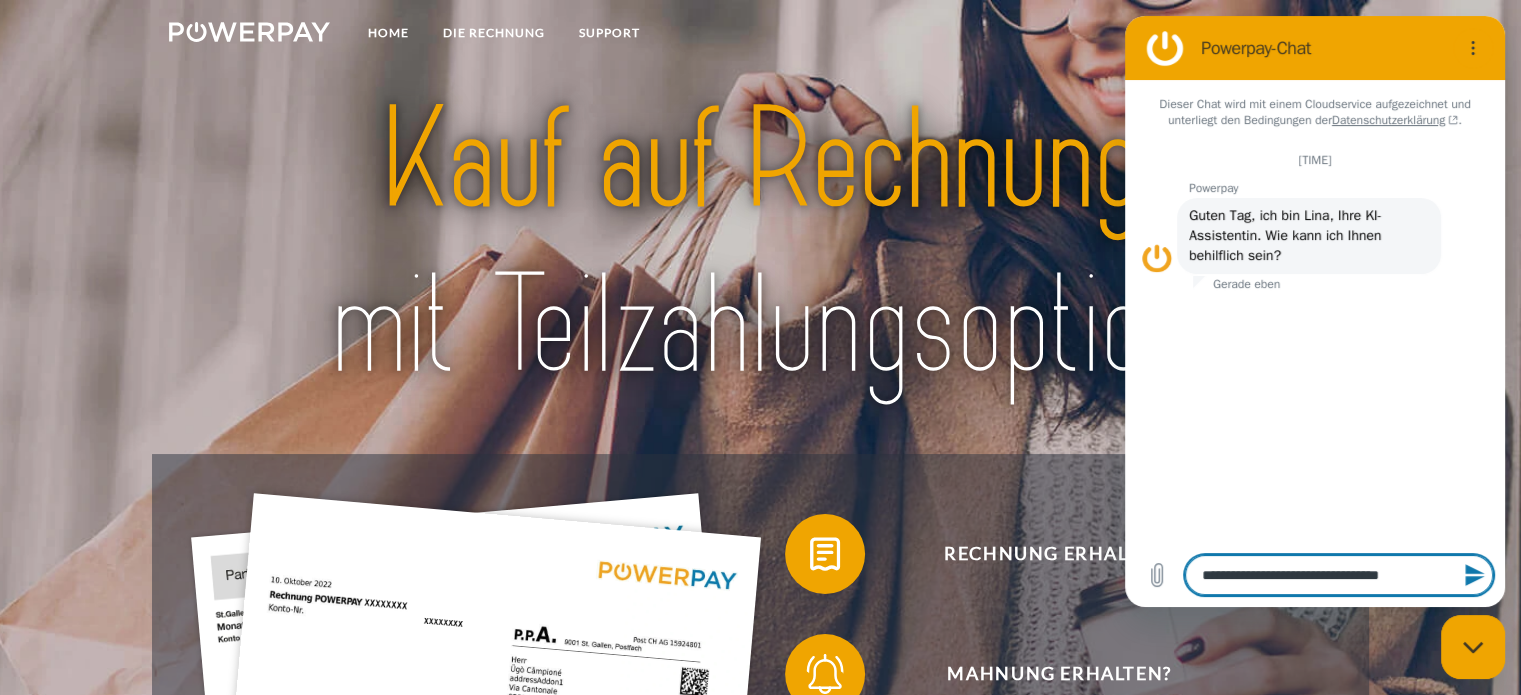 type on "**********" 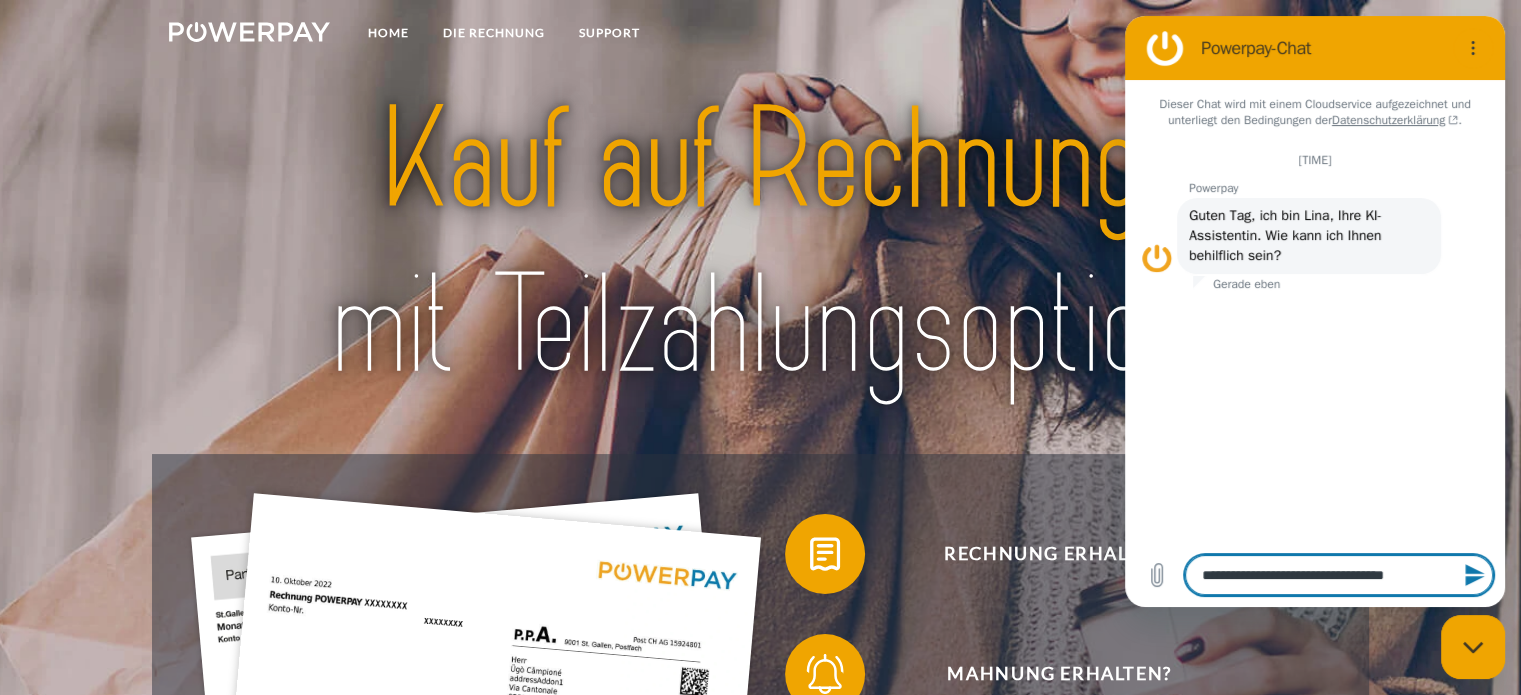 type on "**********" 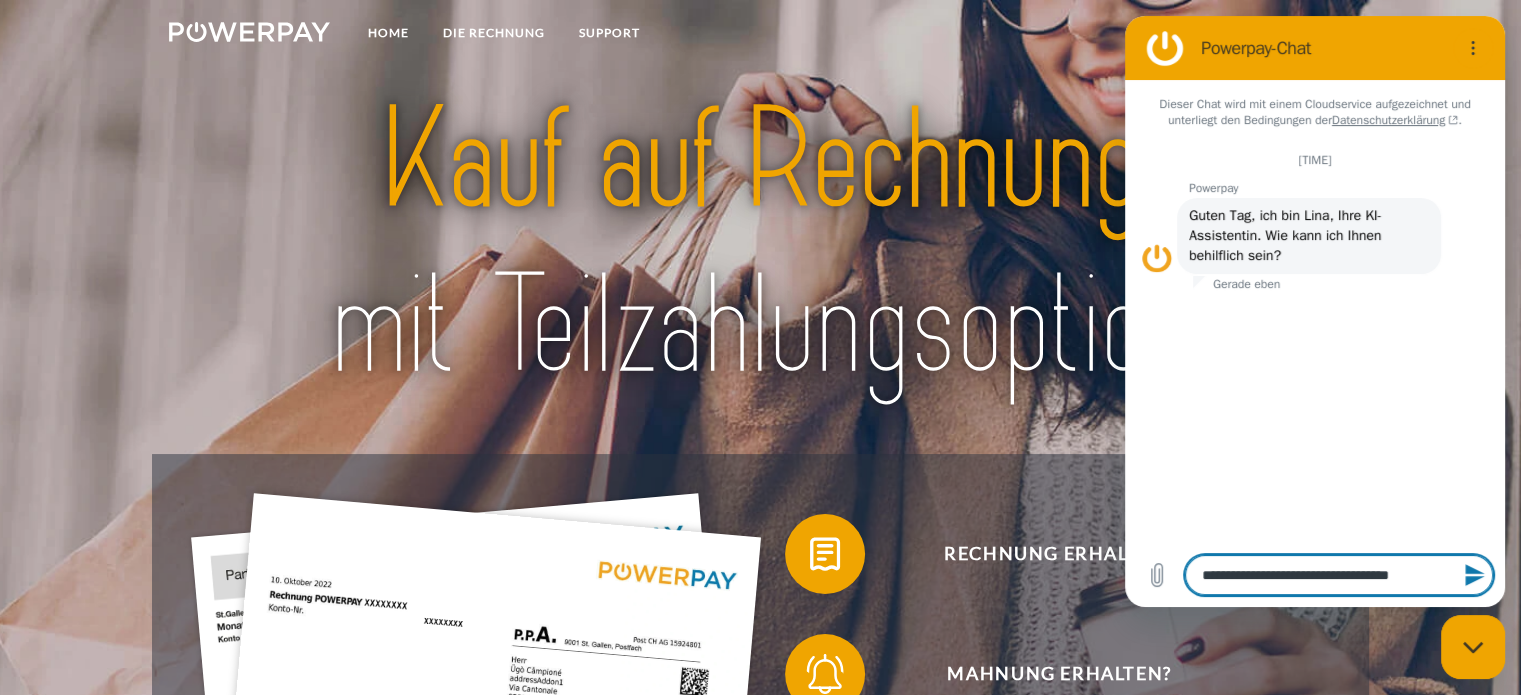 type on "**********" 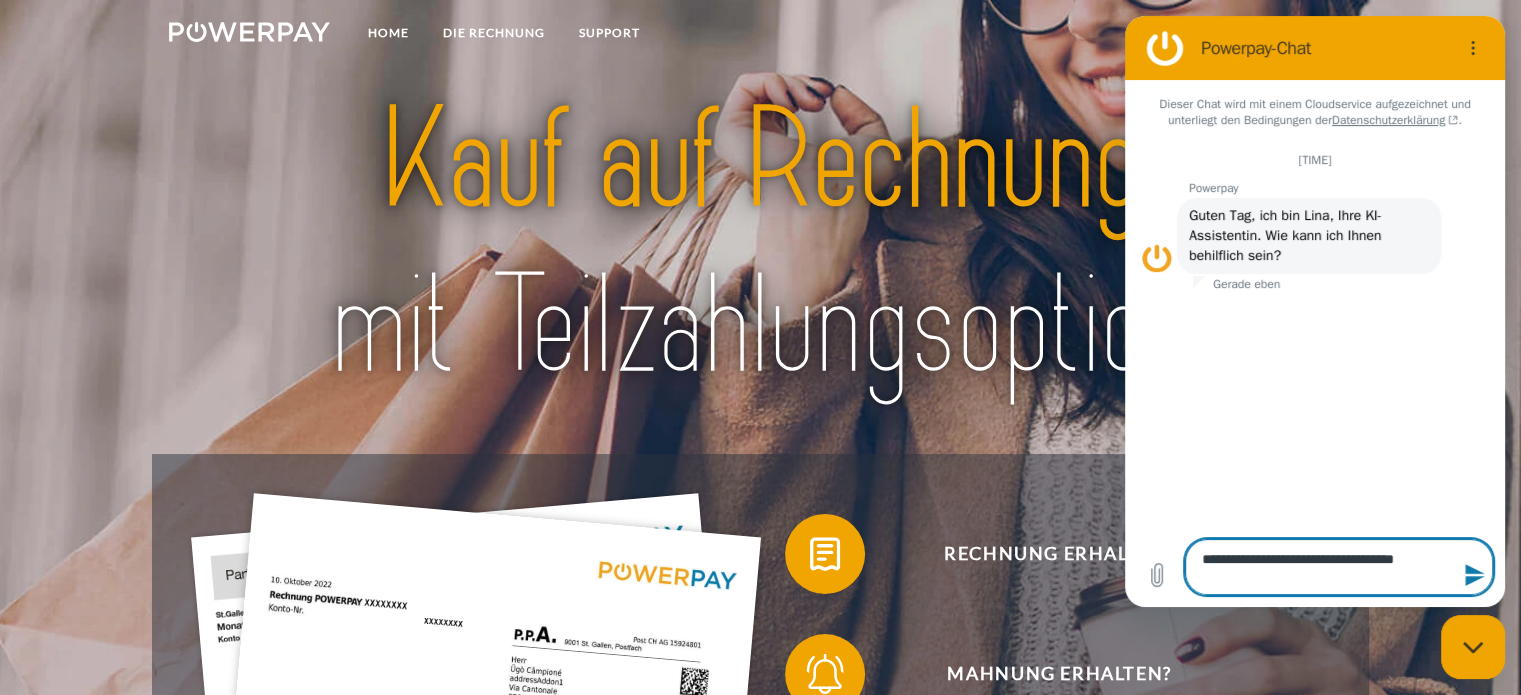 type on "**********" 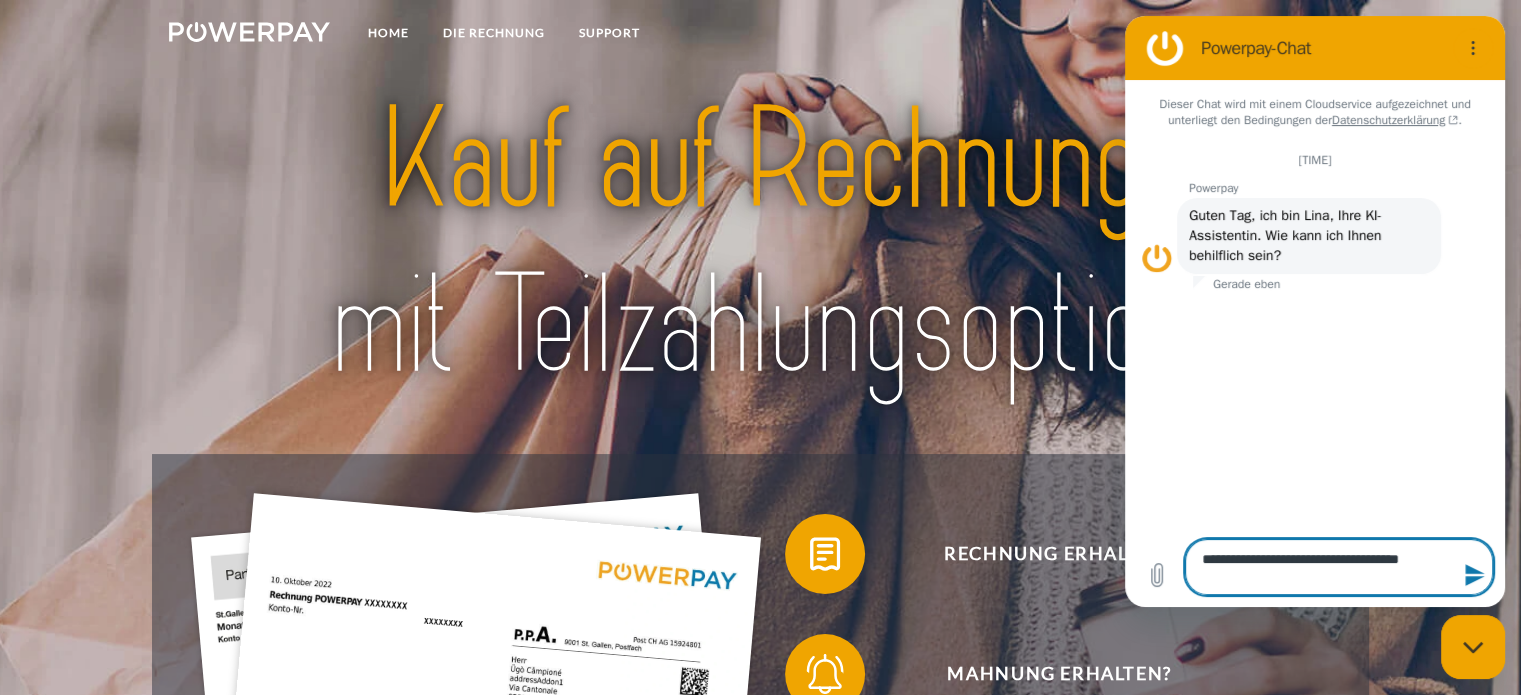 type on "**********" 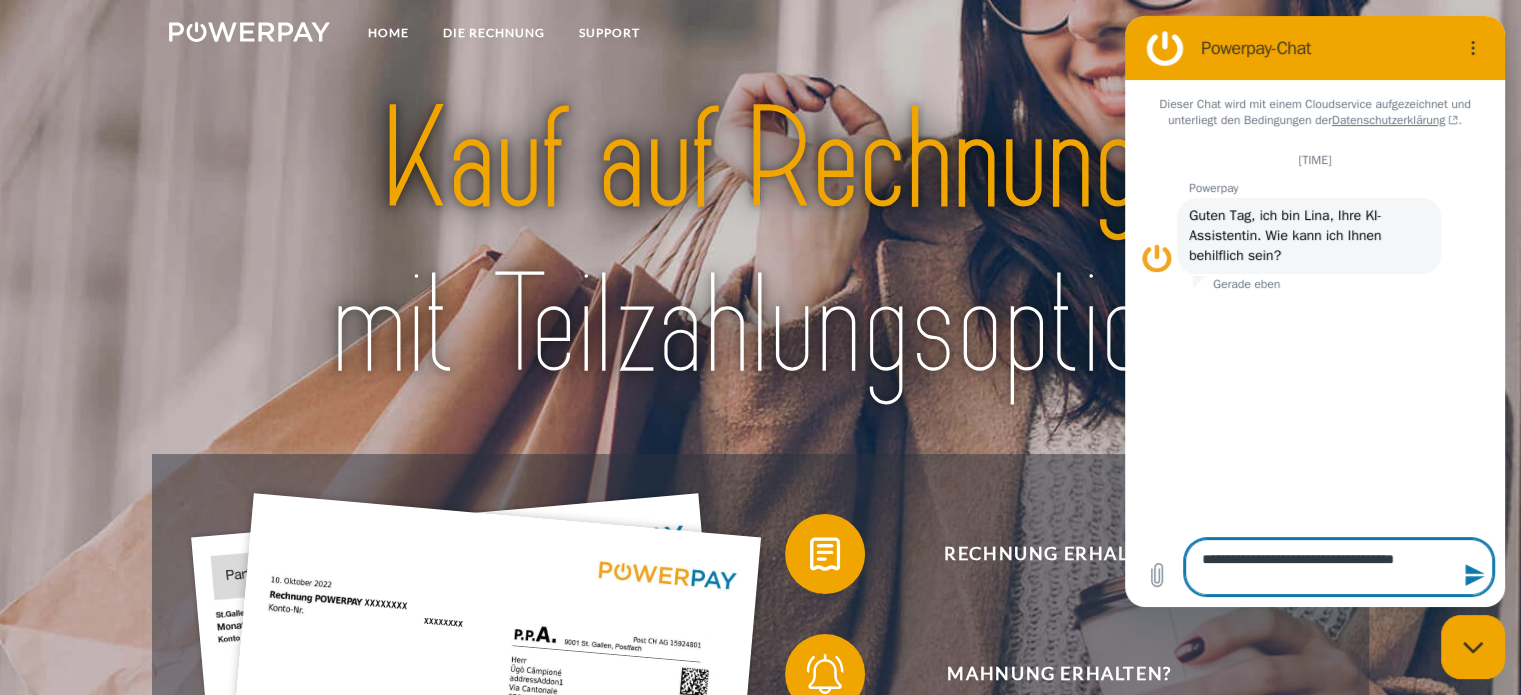 type on "**********" 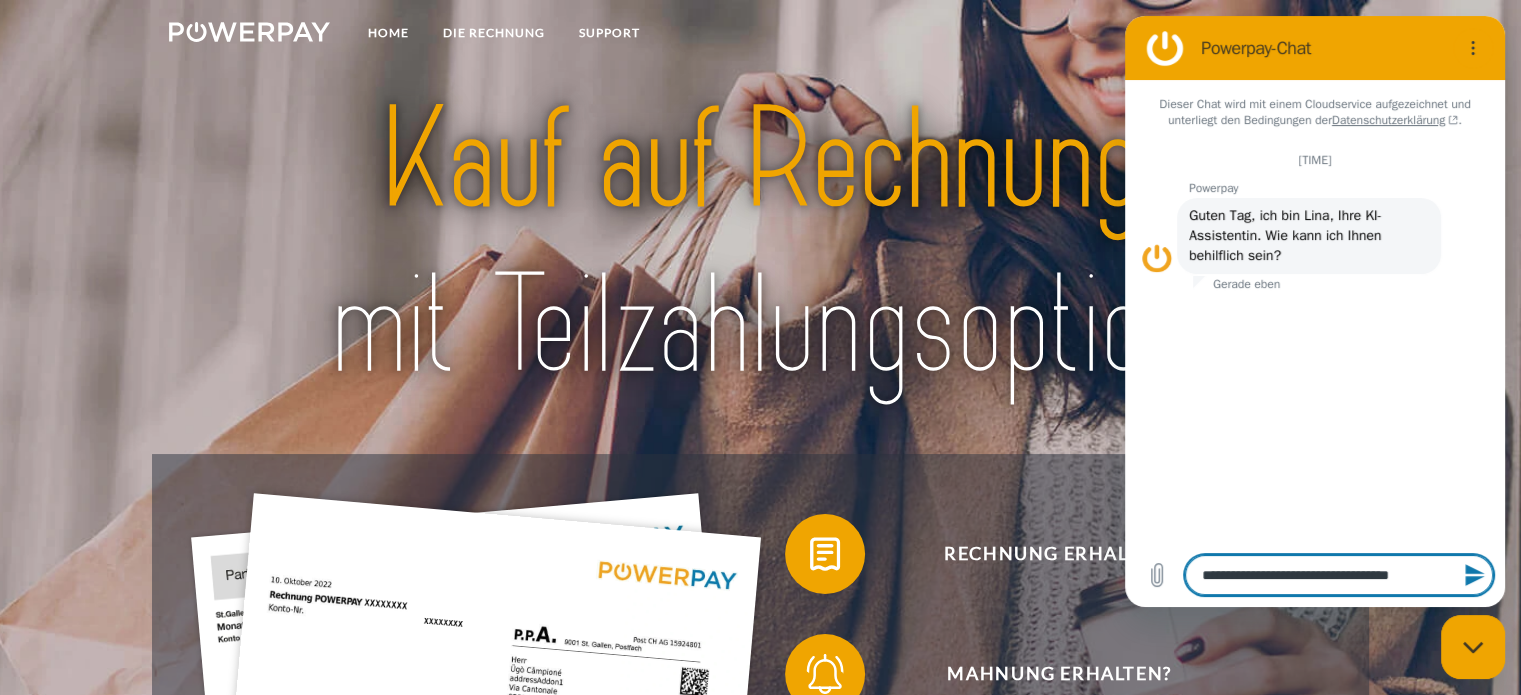 type on "**********" 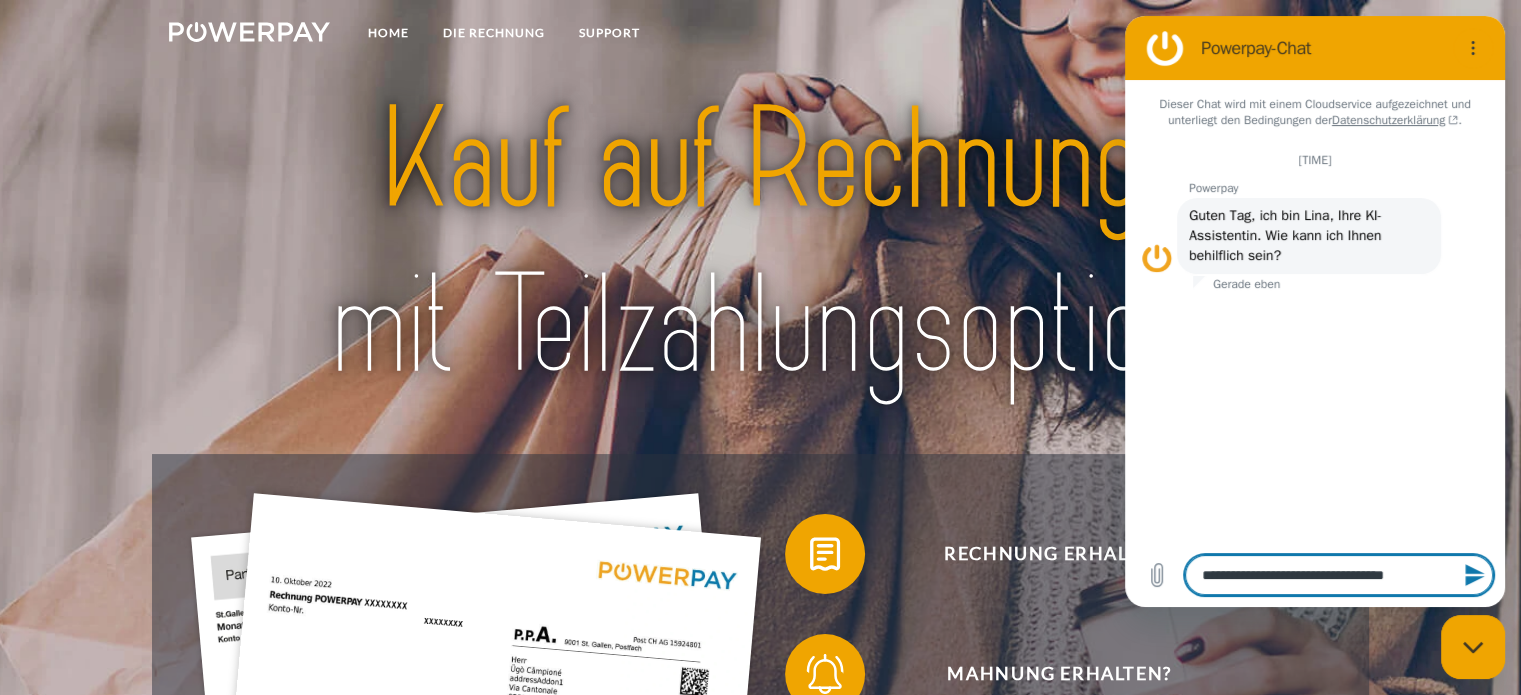 type on "**********" 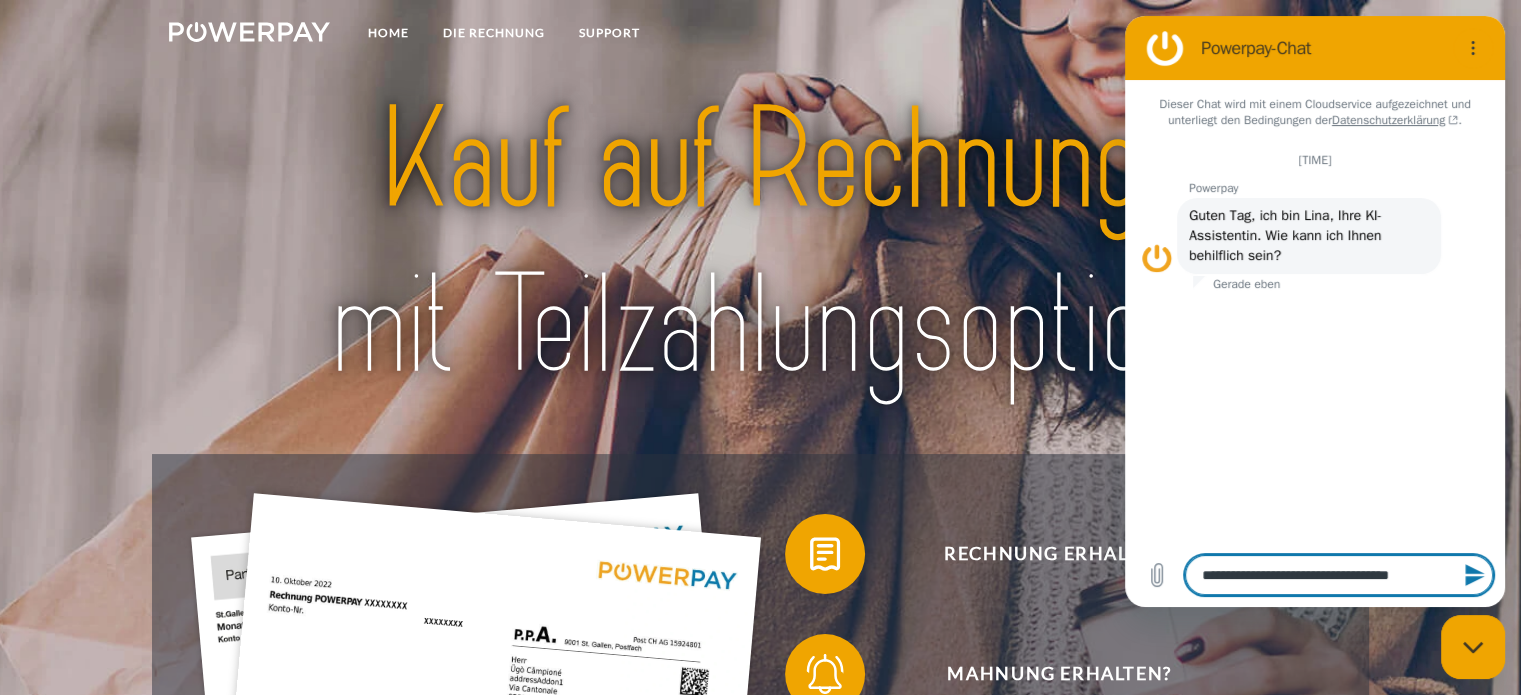 type on "**********" 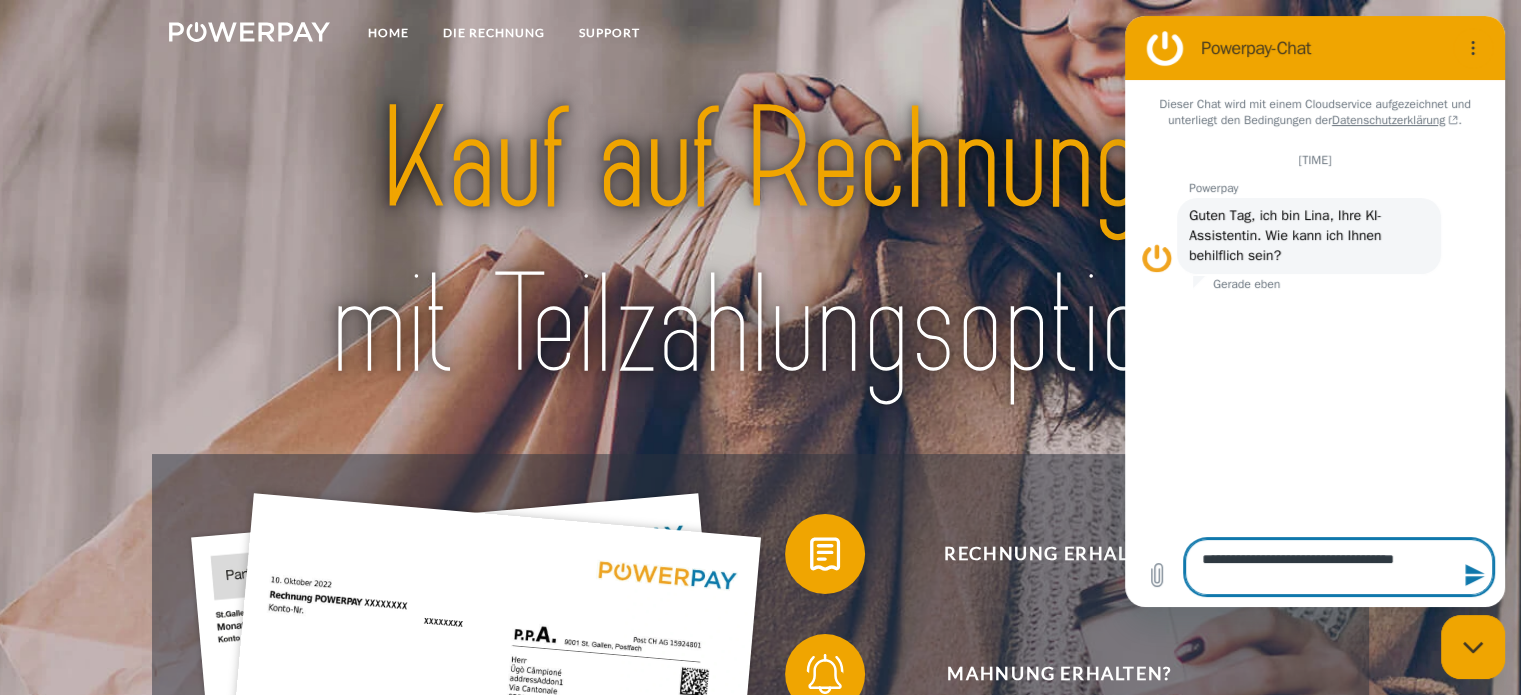 type on "**********" 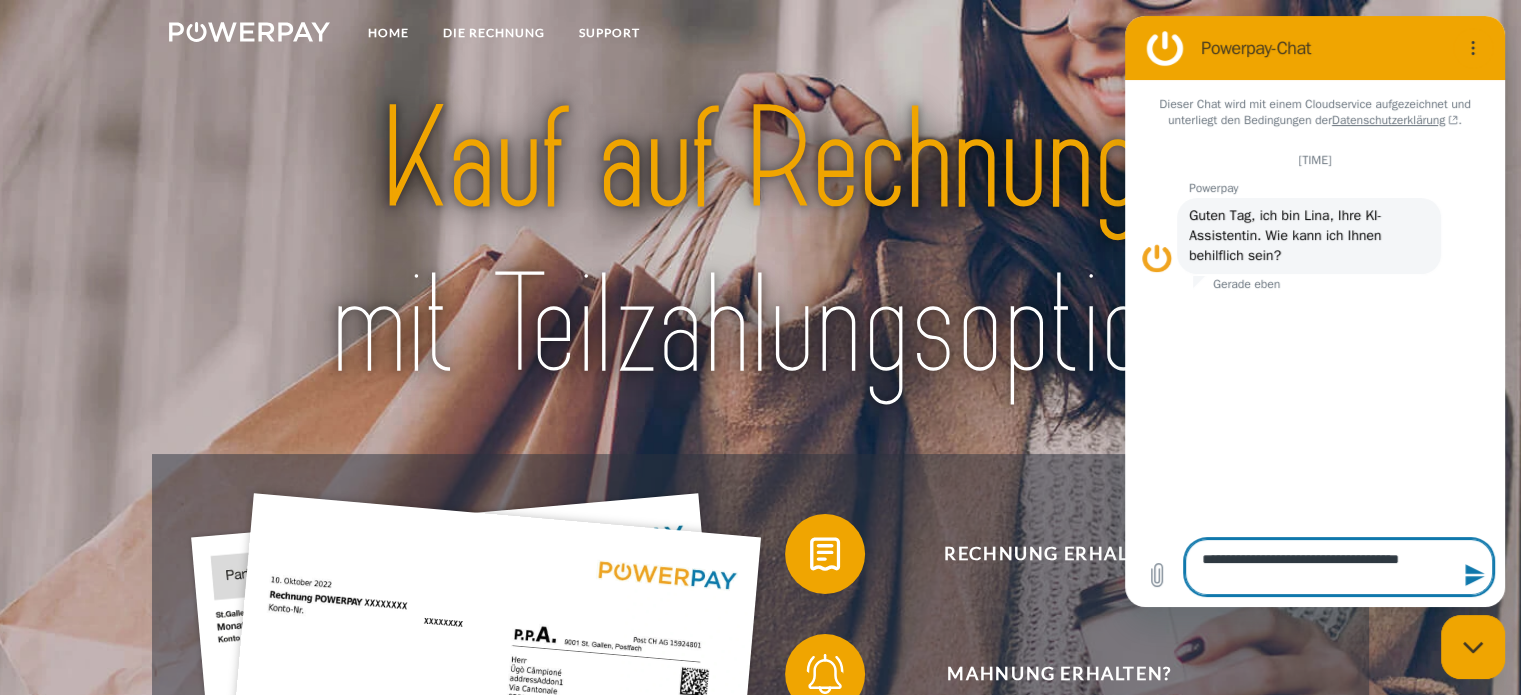 type on "**********" 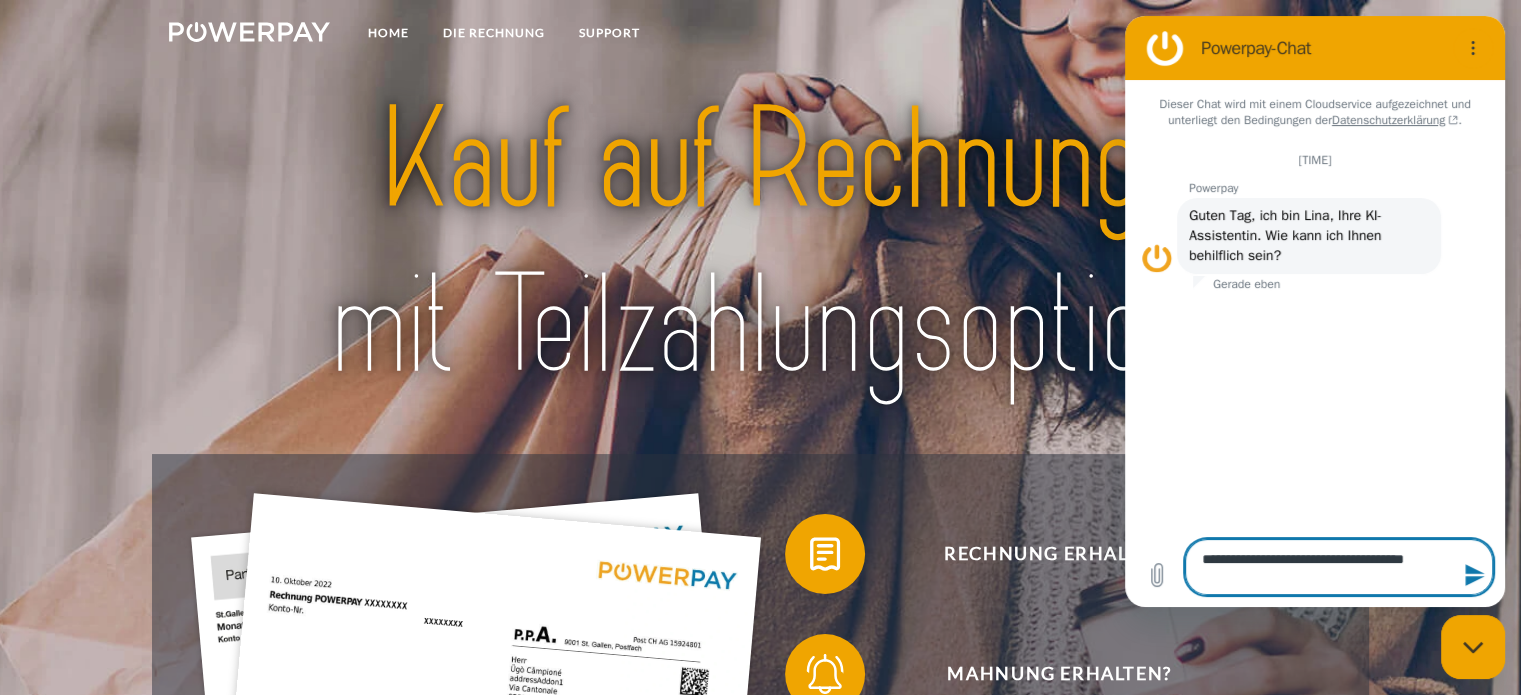 type on "**********" 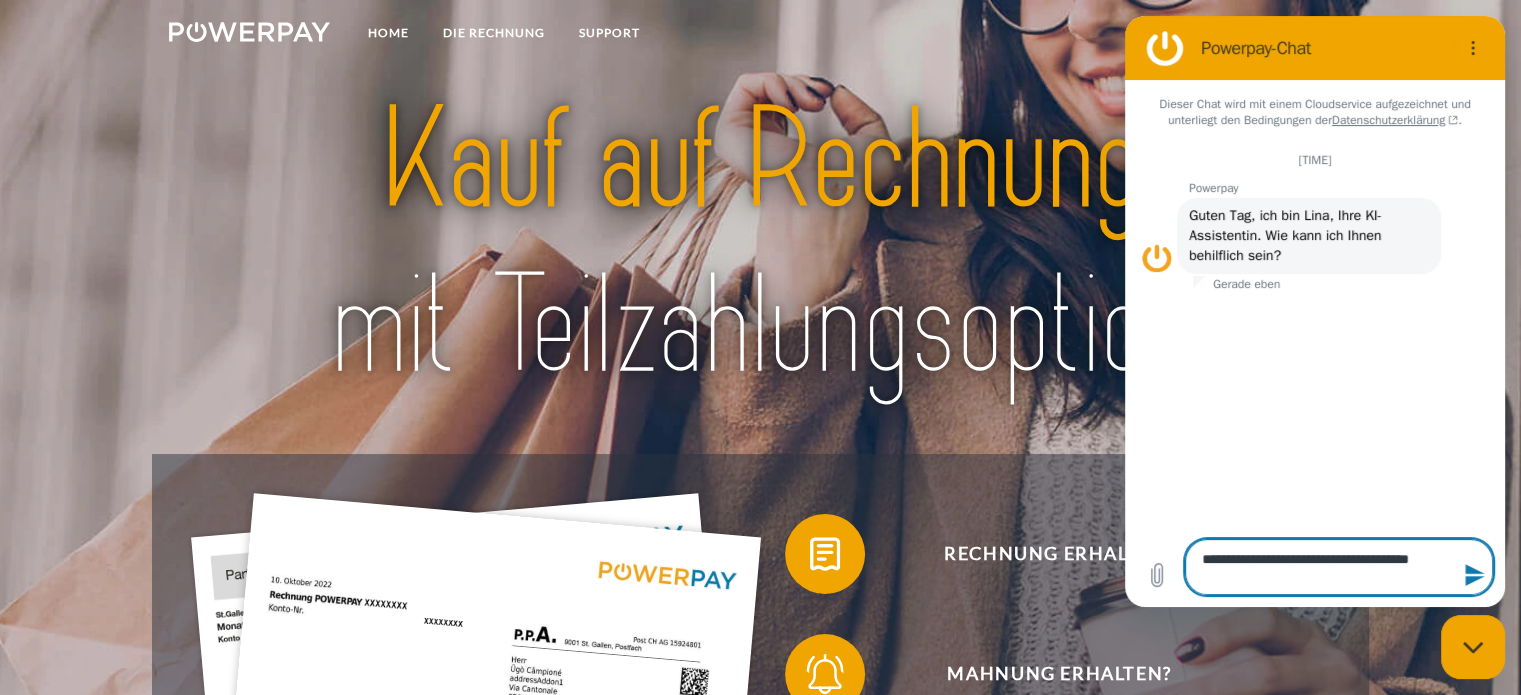 type on "**********" 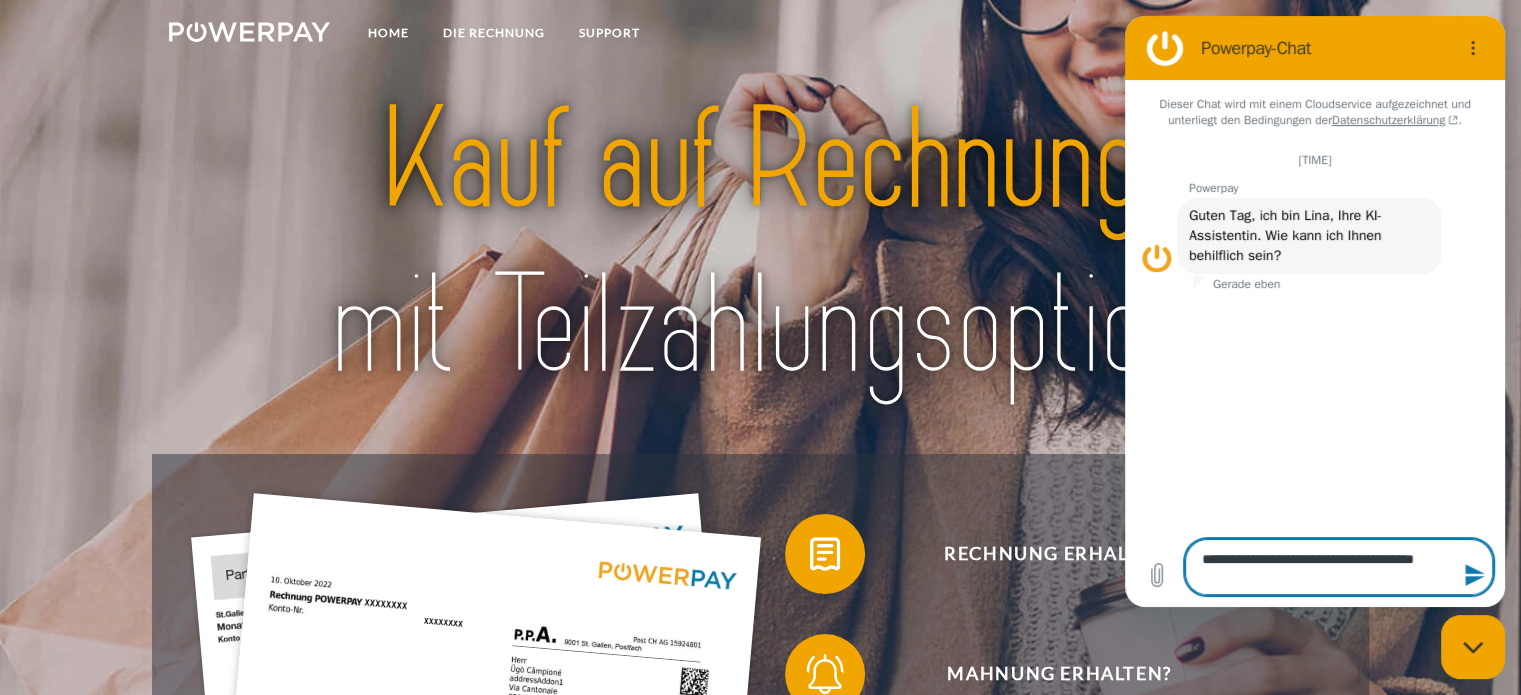 type on "**********" 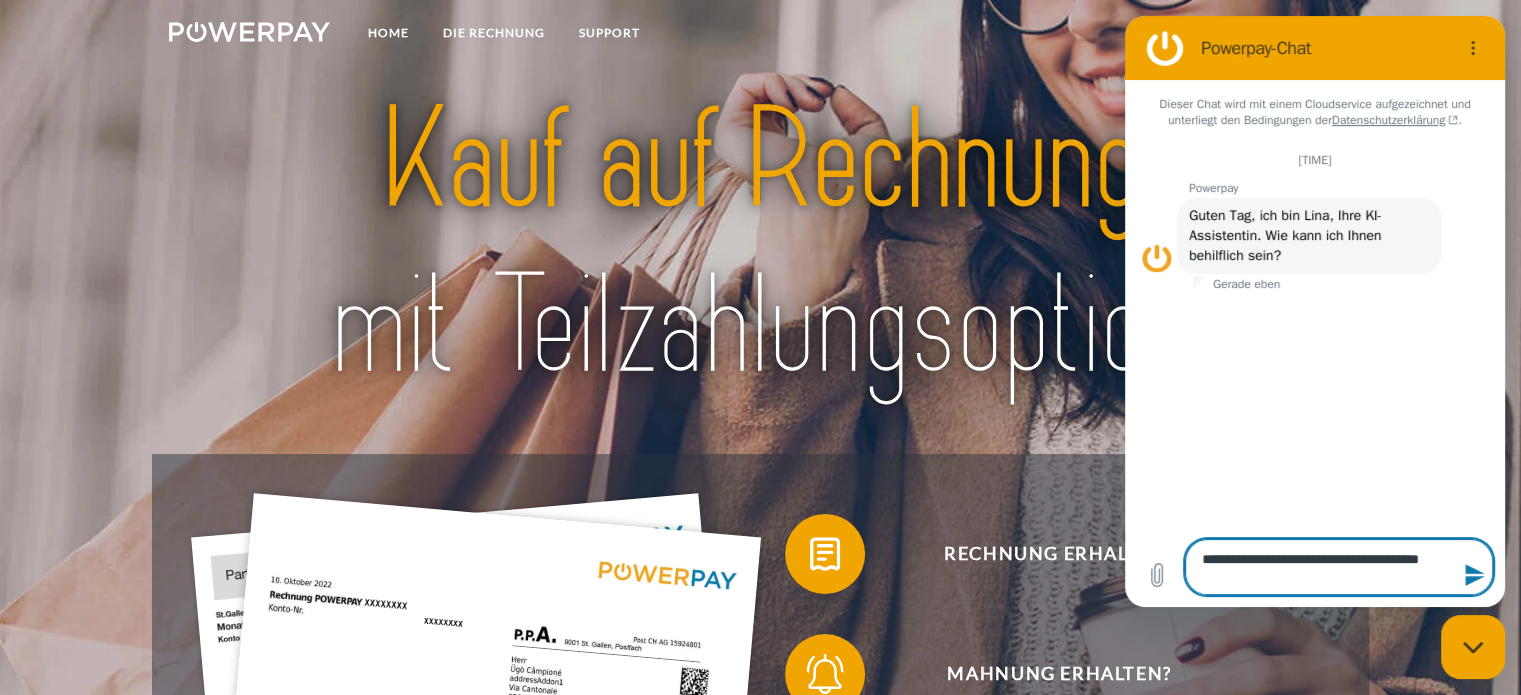 type on "**********" 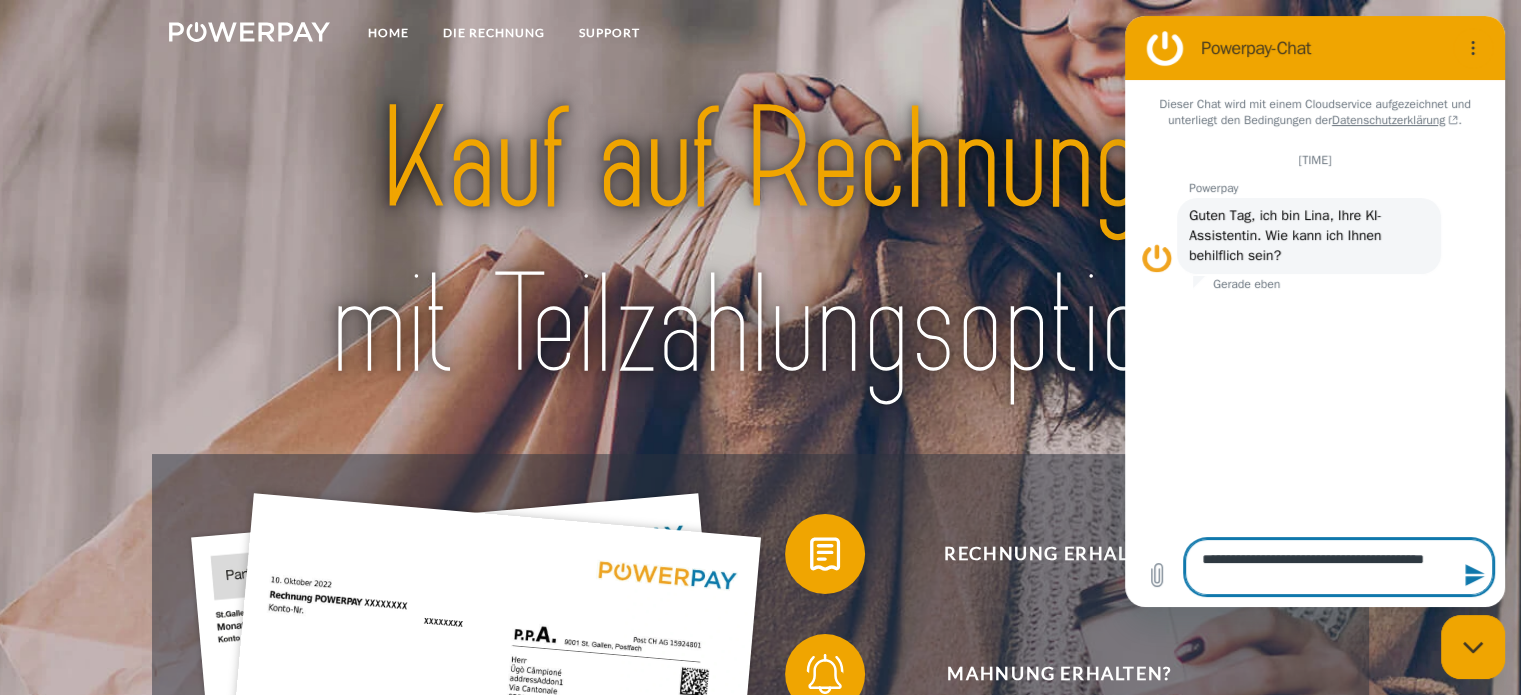 type on "**********" 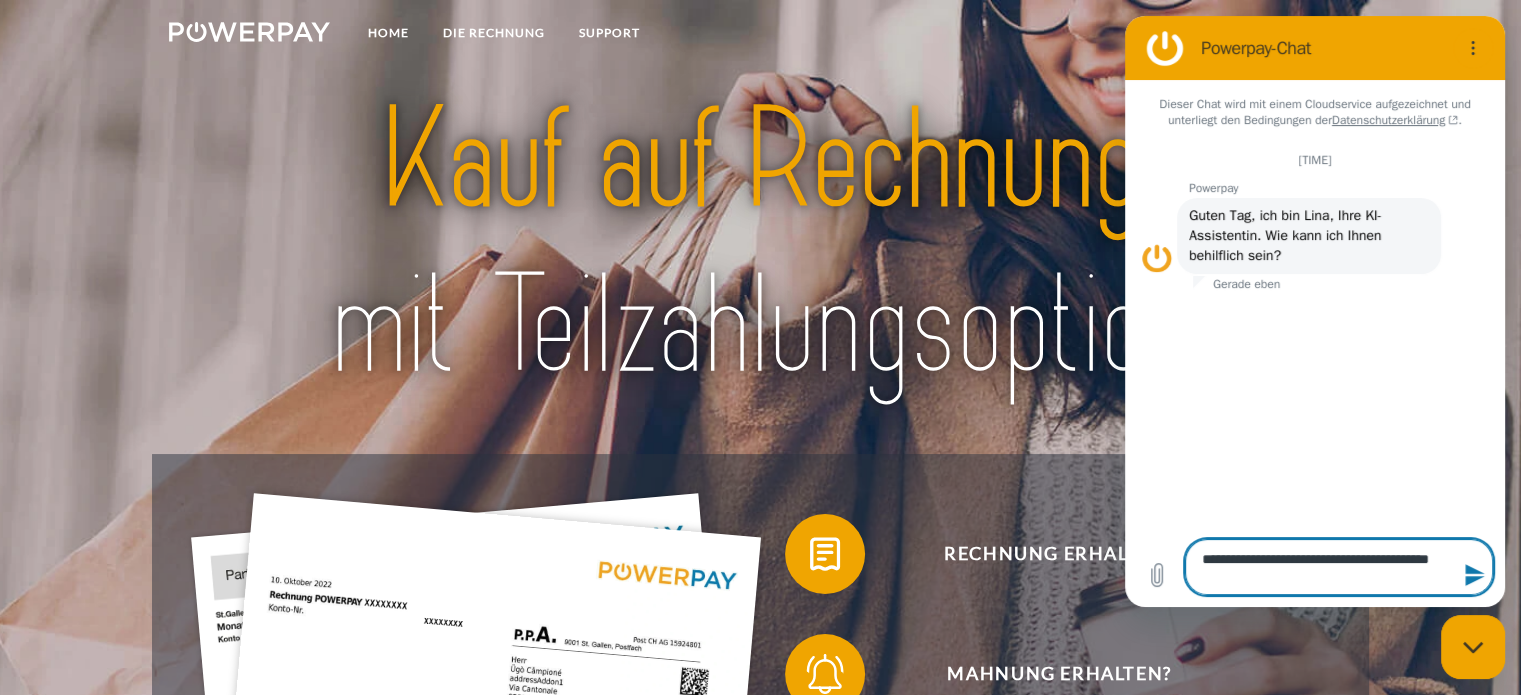 type on "**********" 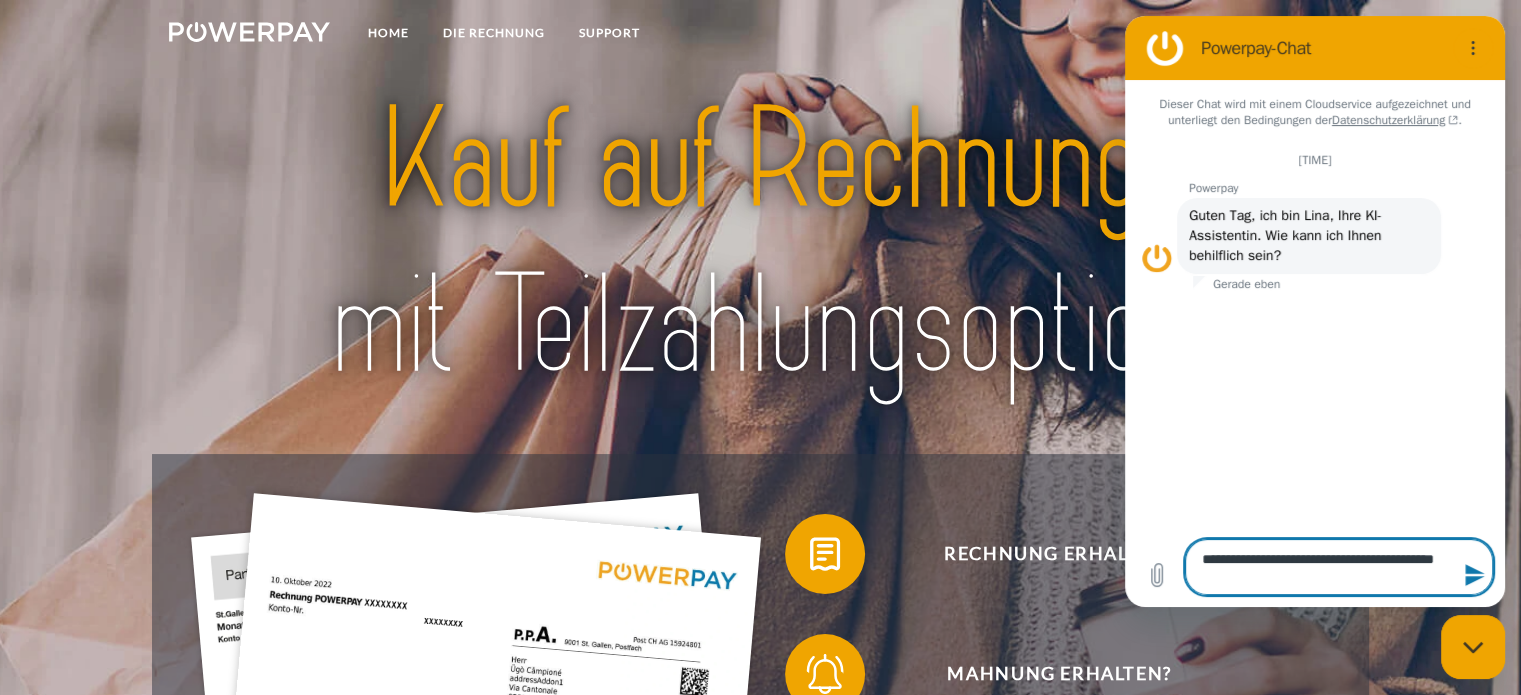type on "**********" 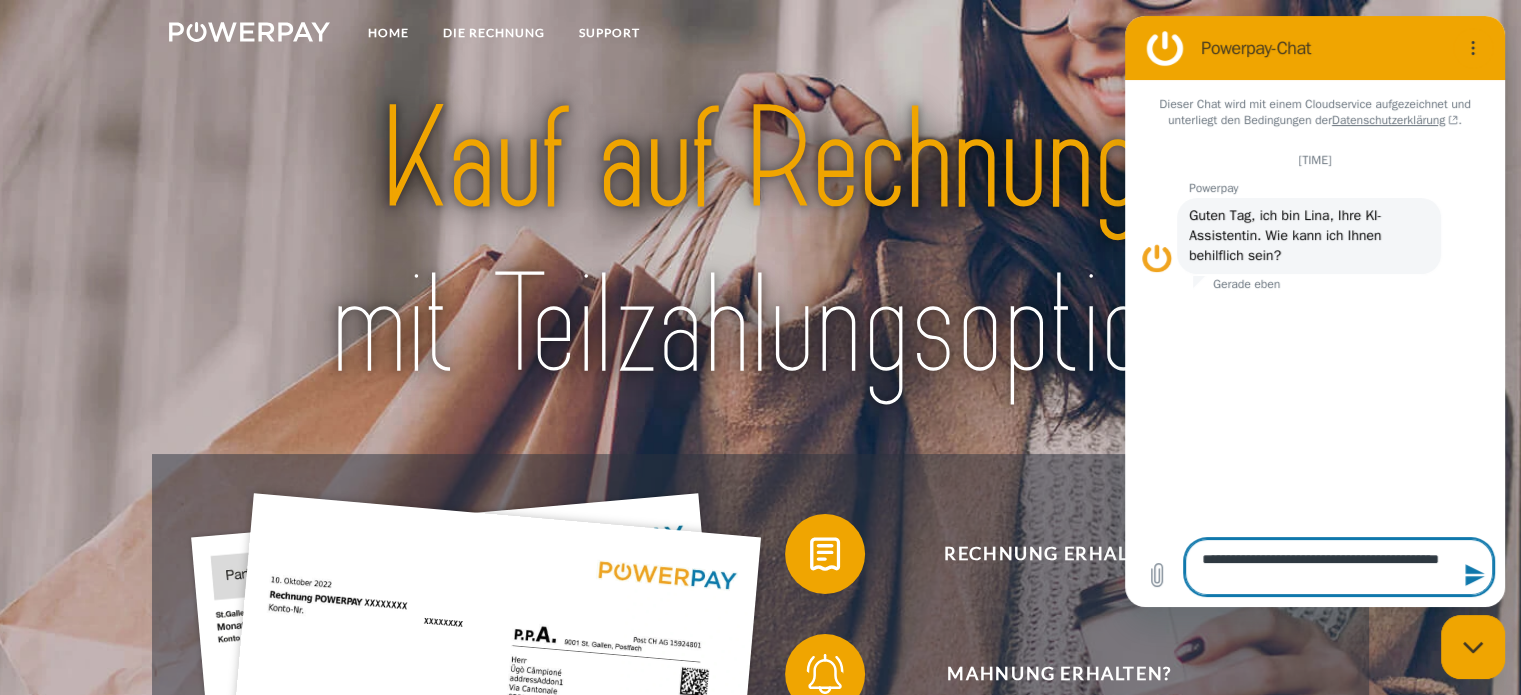 type on "**********" 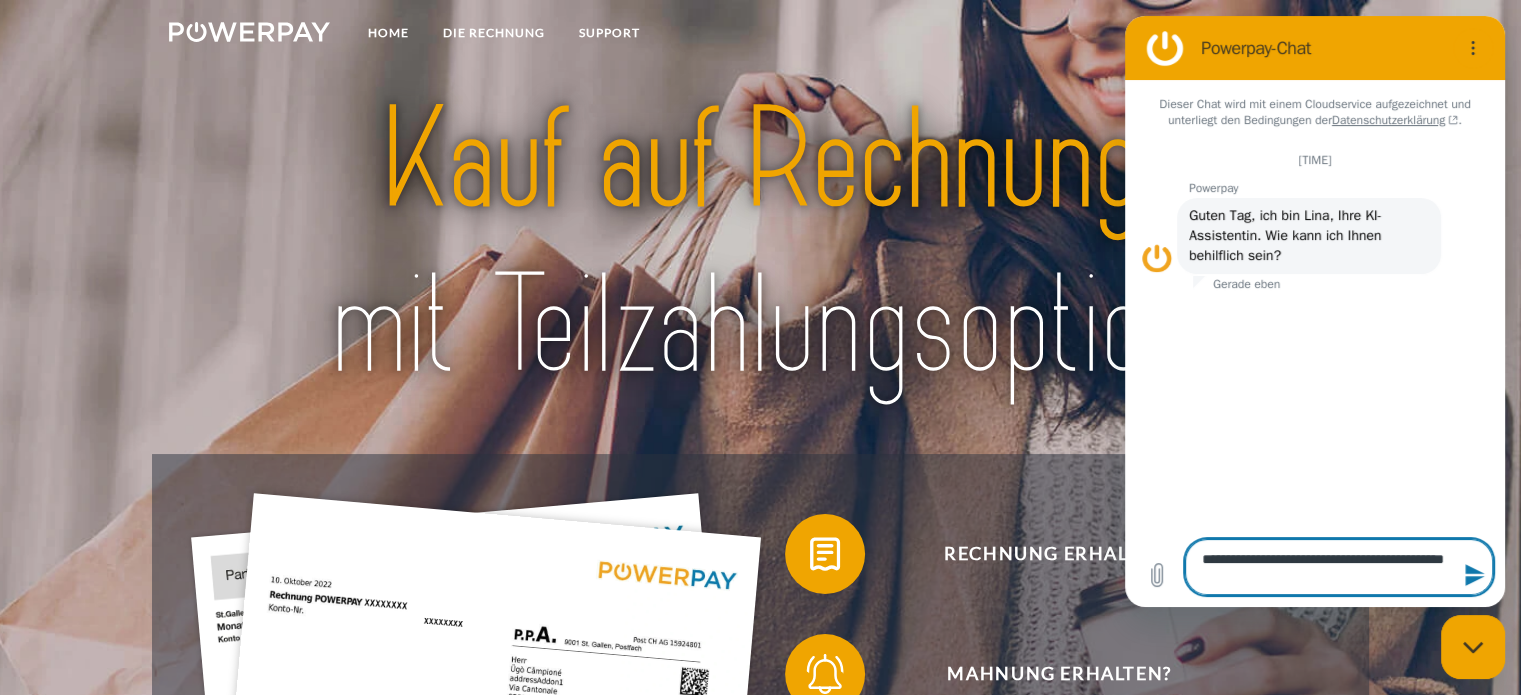type on "**********" 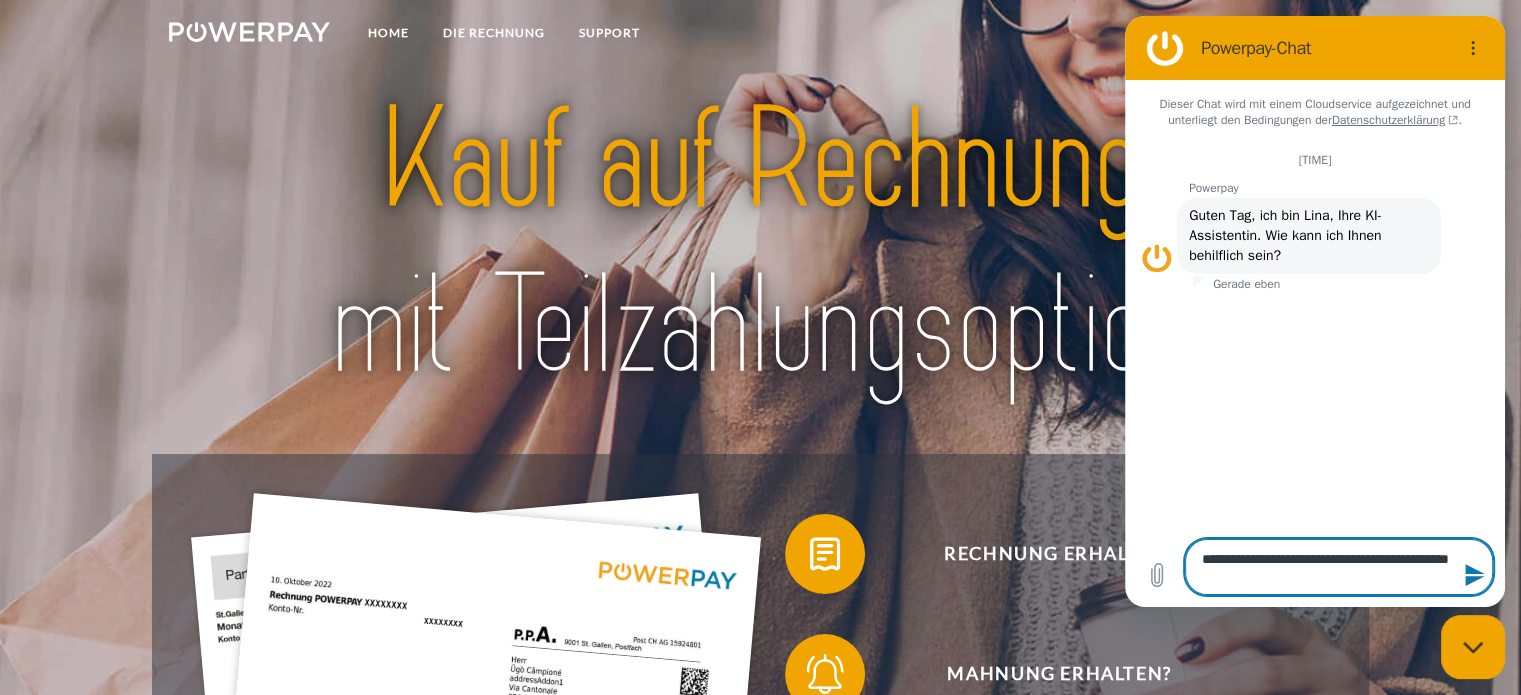 type 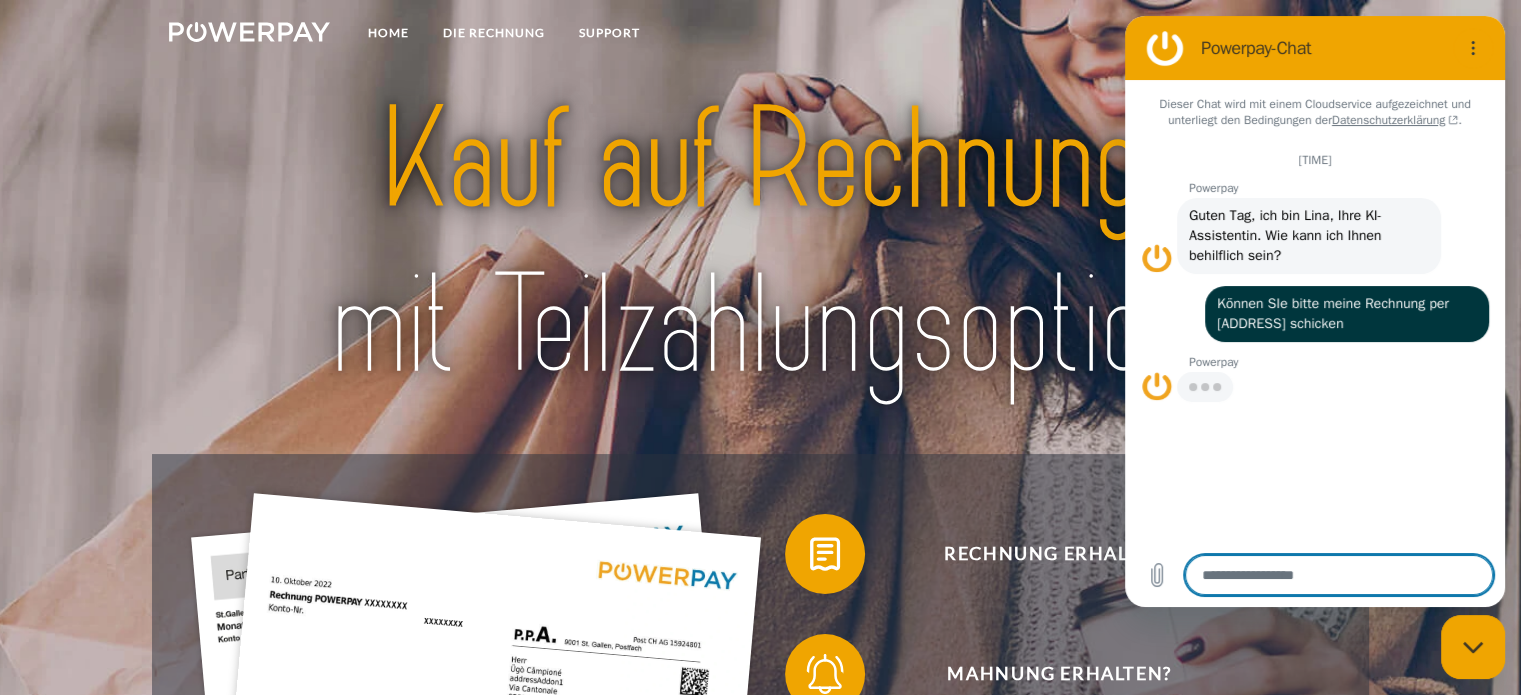 type on "*" 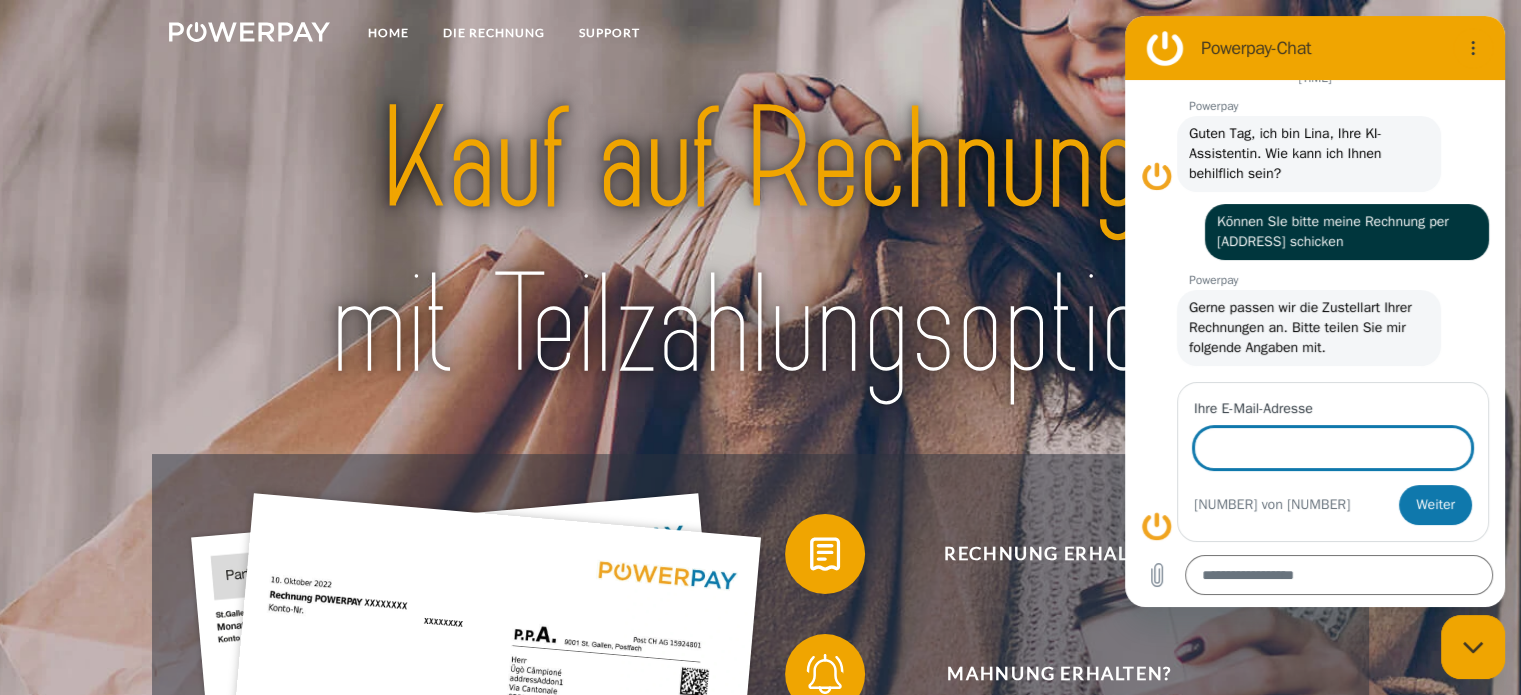 scroll, scrollTop: 80, scrollLeft: 0, axis: vertical 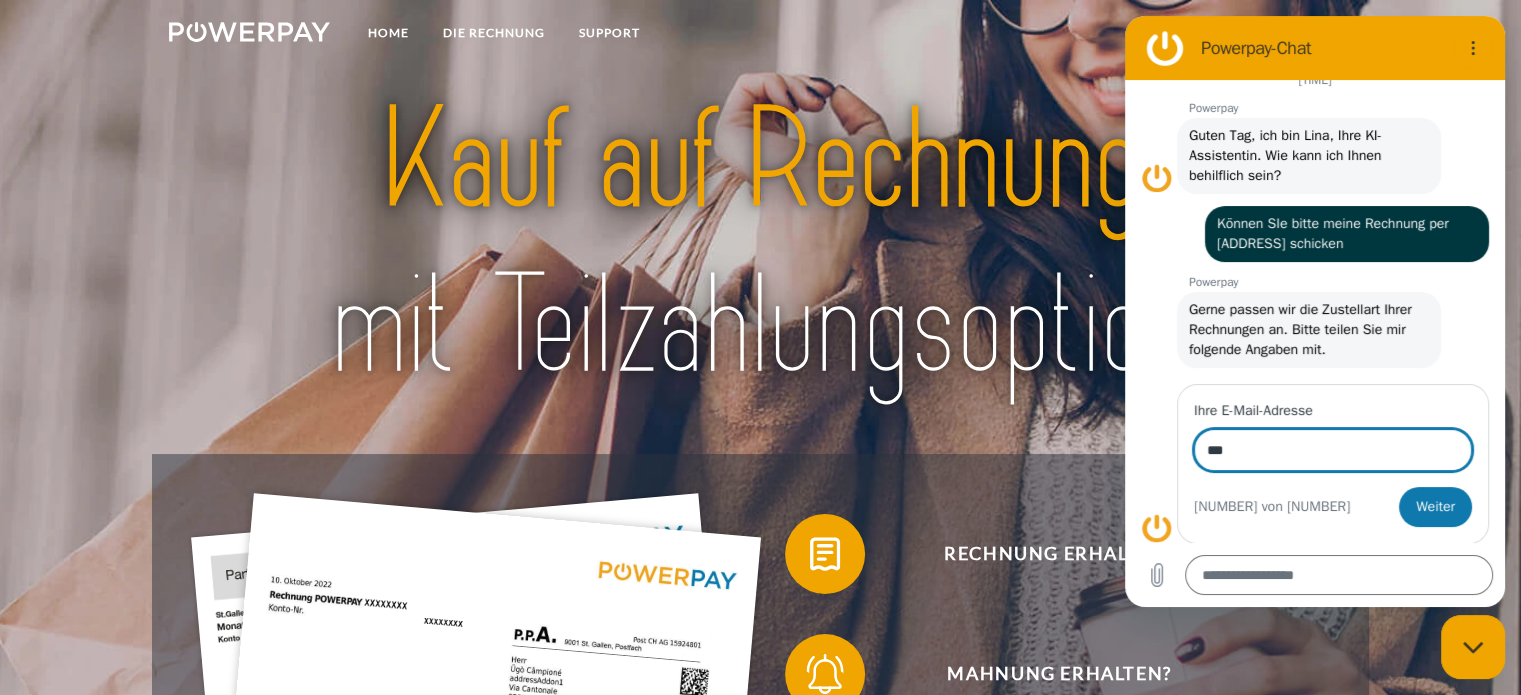 type on "**********" 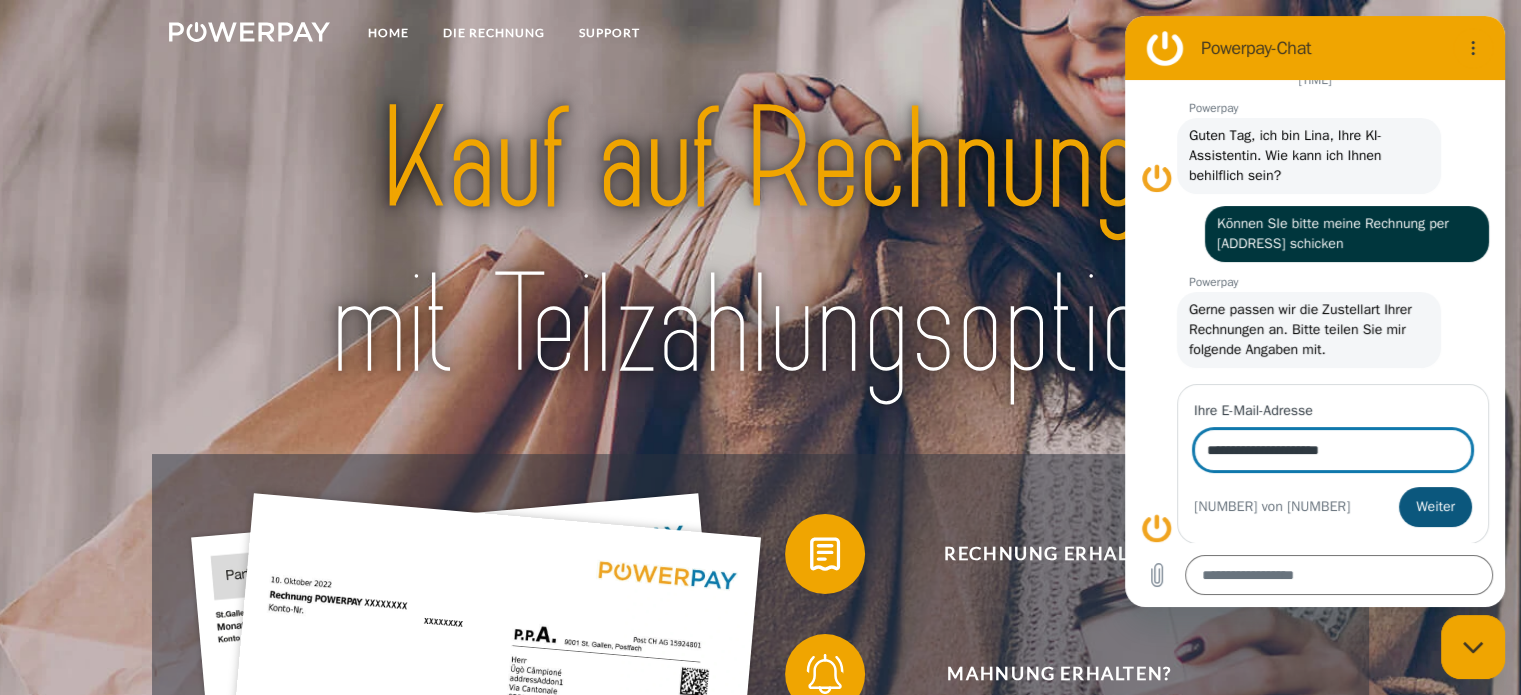 click on "Weiter" at bounding box center [1435, 507] 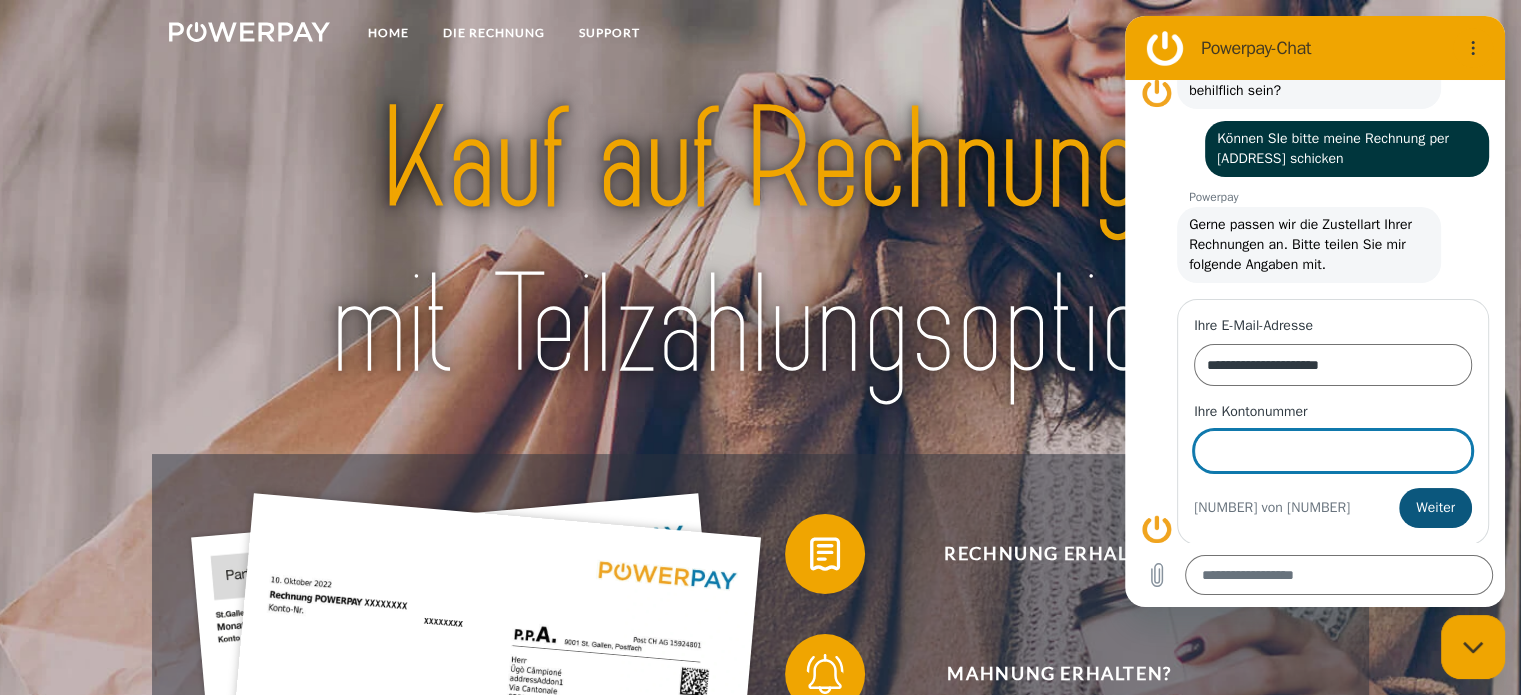 scroll, scrollTop: 166, scrollLeft: 0, axis: vertical 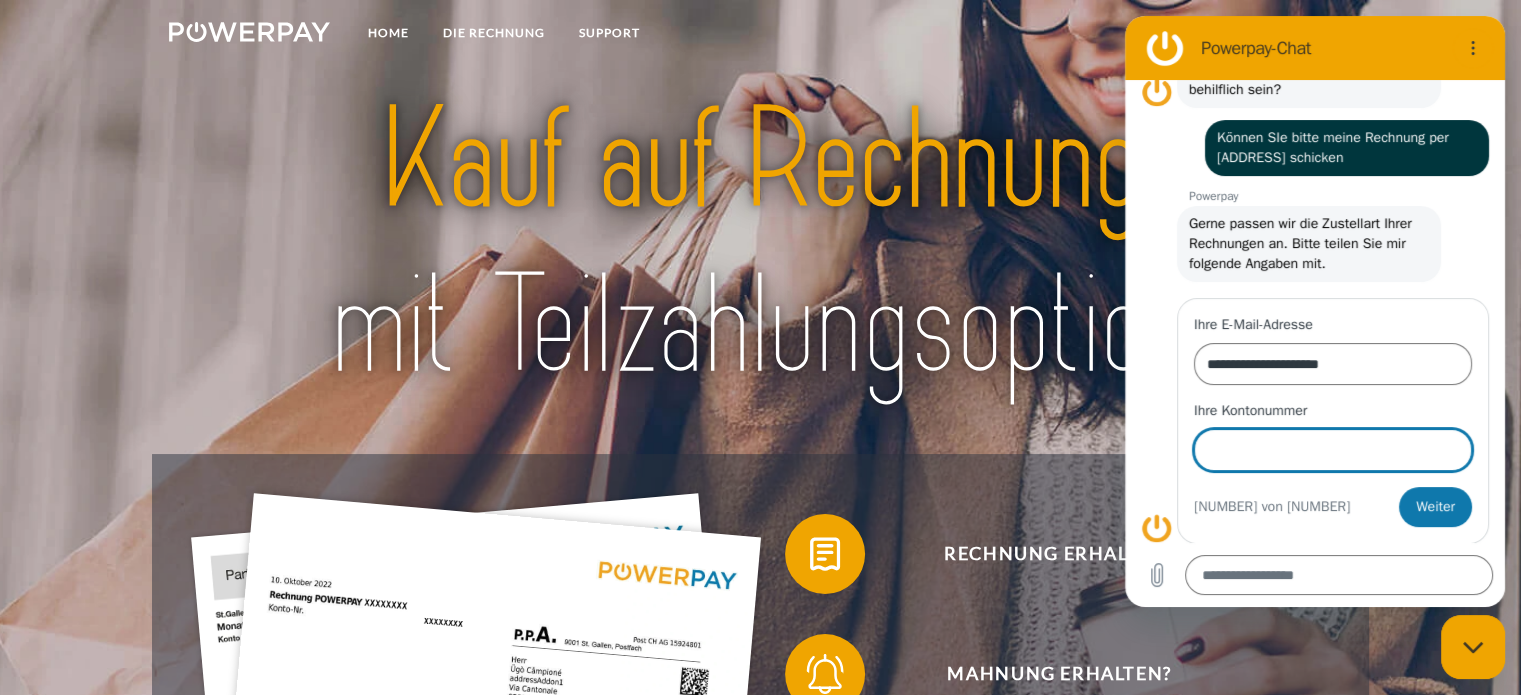 type on "*" 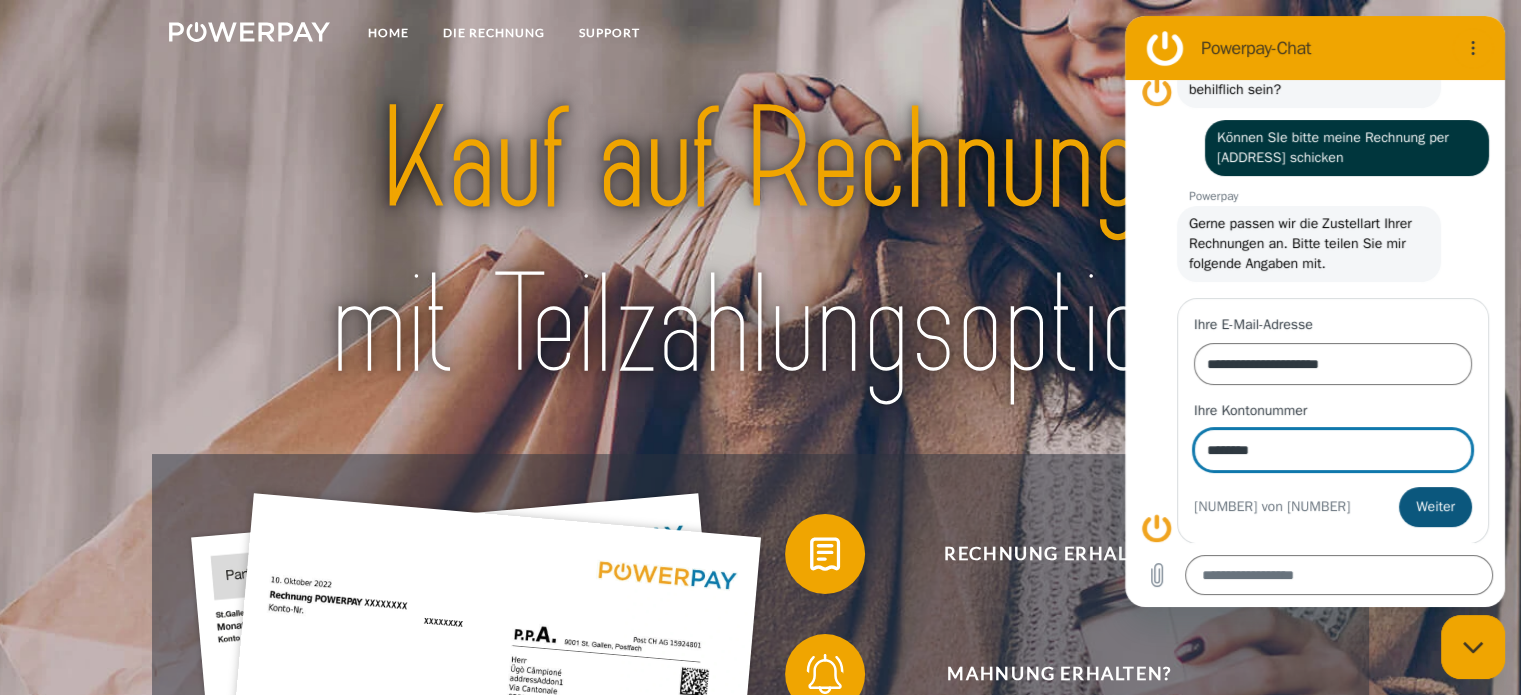 type on "********" 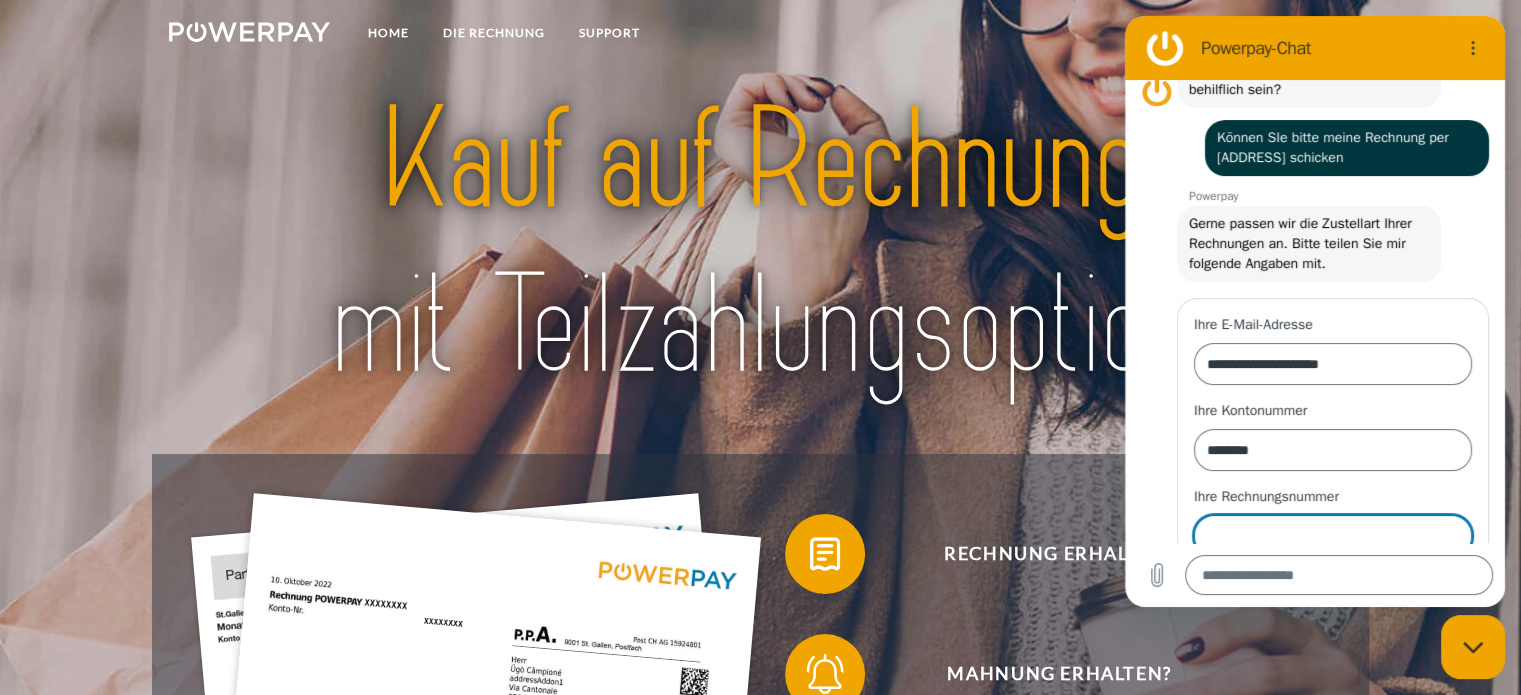 scroll, scrollTop: 252, scrollLeft: 0, axis: vertical 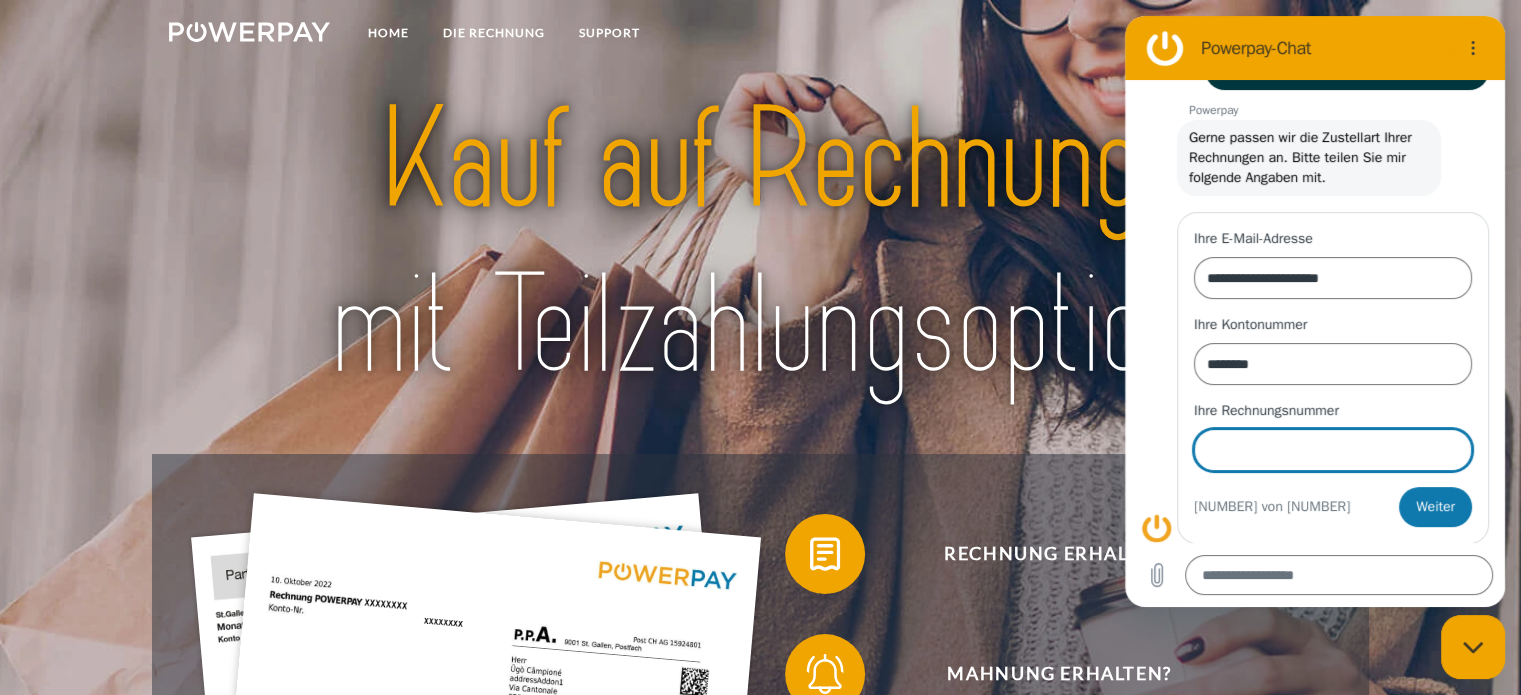 type on "*" 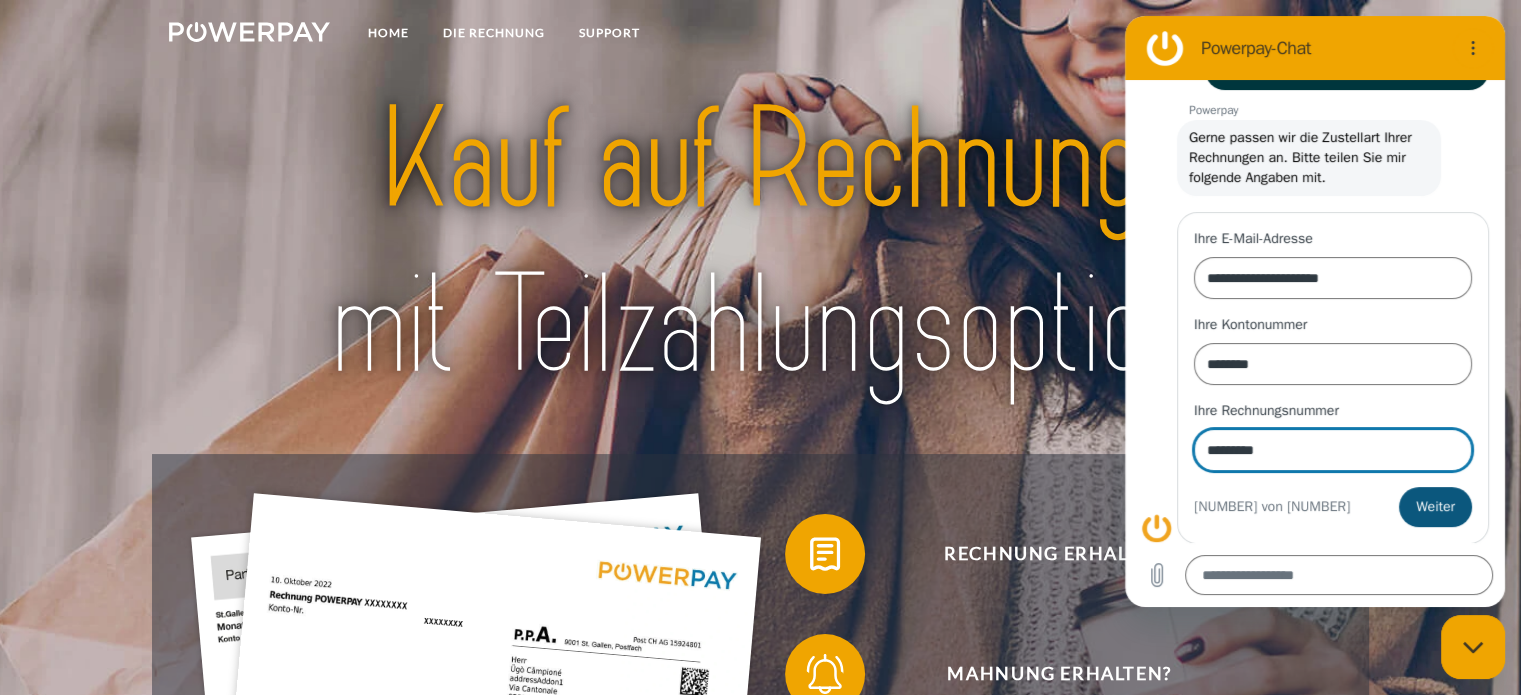 type on "*********" 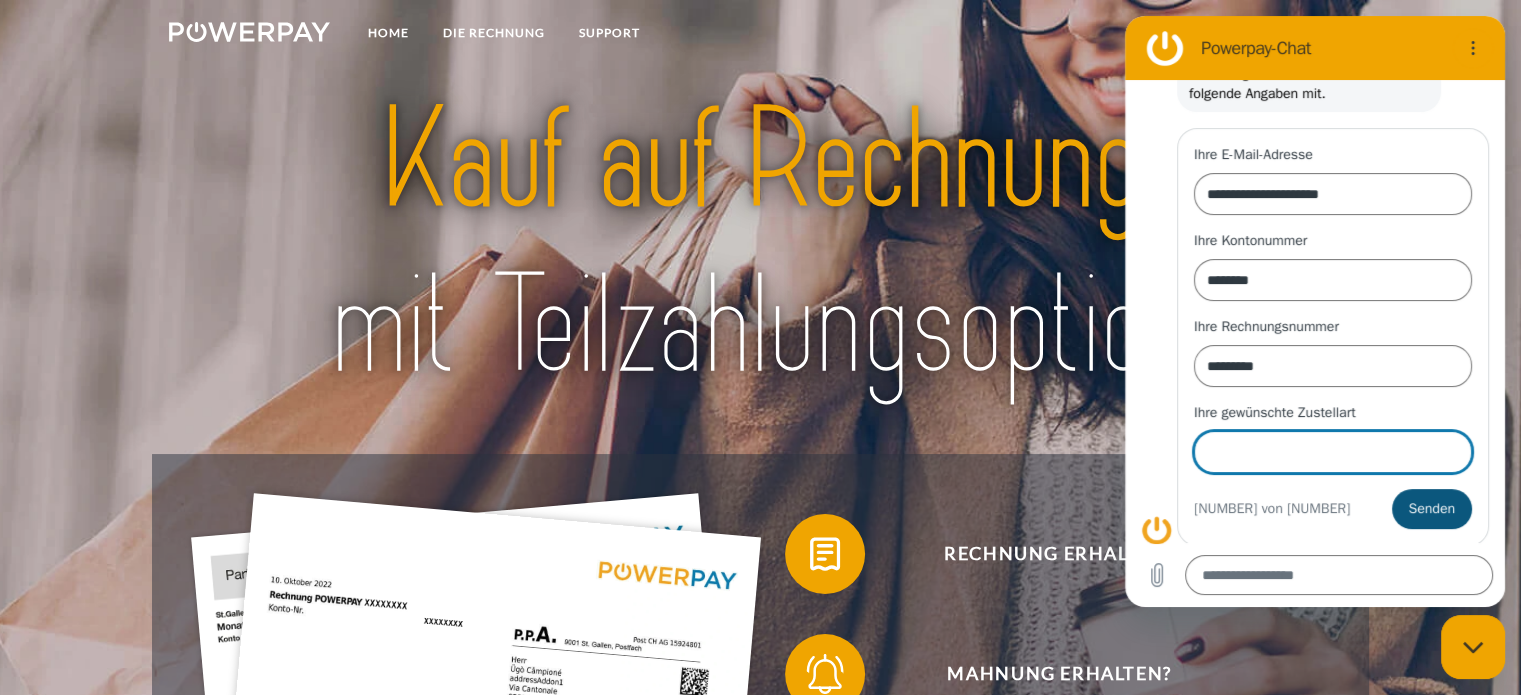 scroll, scrollTop: 337, scrollLeft: 0, axis: vertical 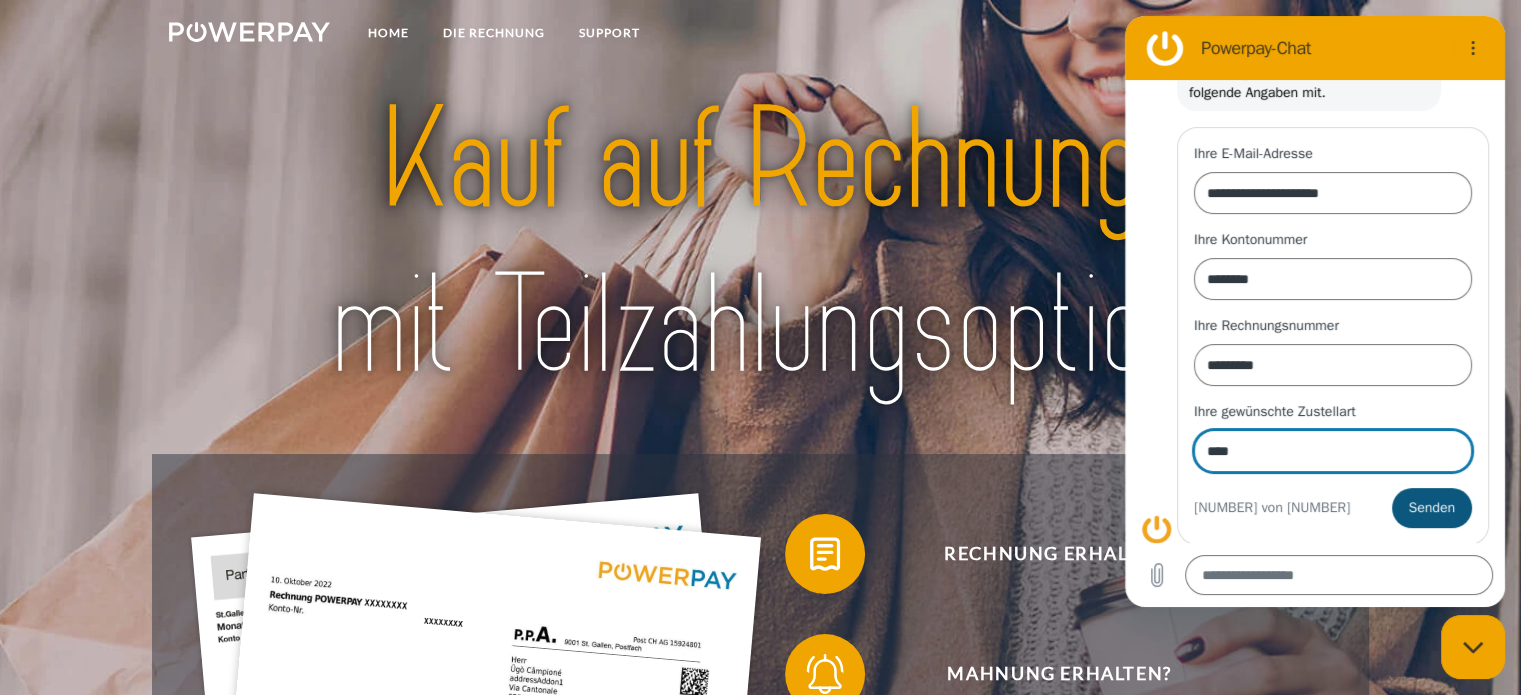 type on "****" 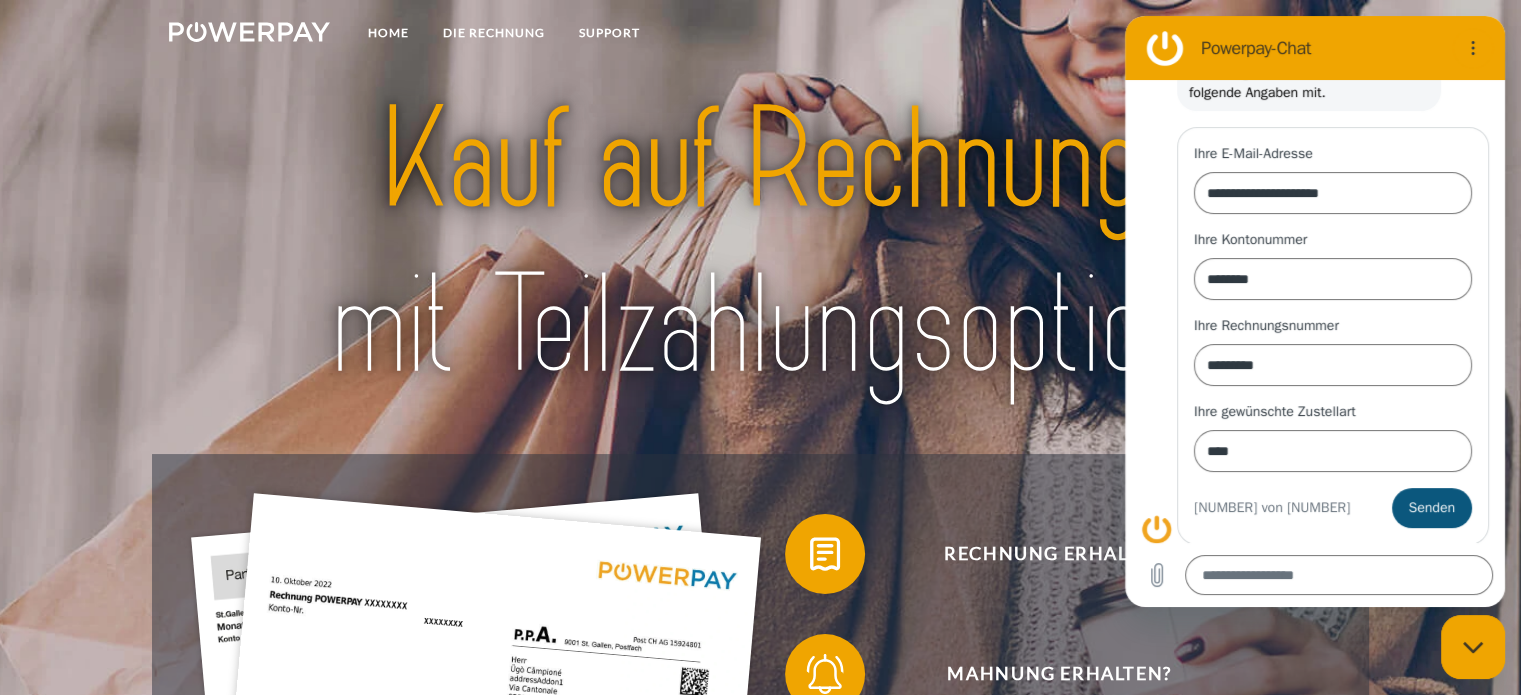 click on "Senden" at bounding box center [1432, 508] 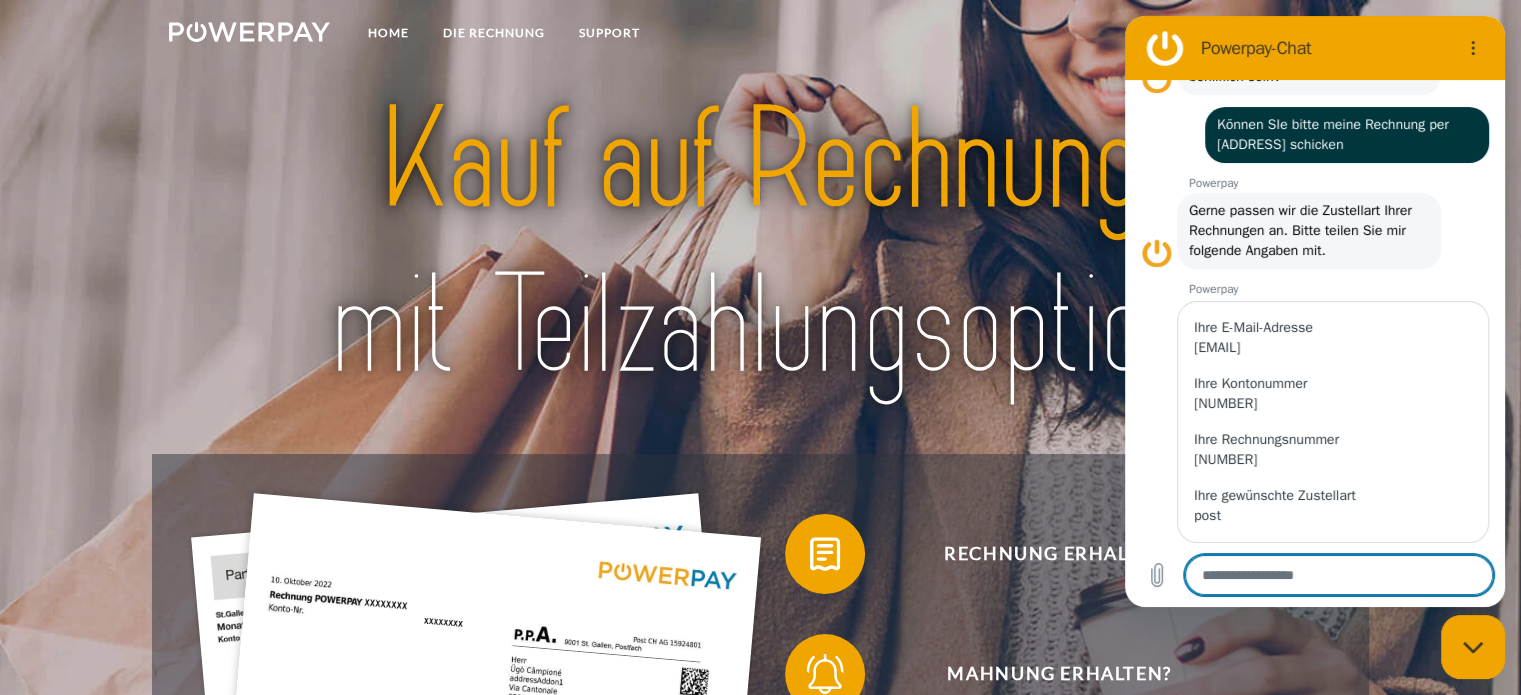 scroll, scrollTop: 223, scrollLeft: 0, axis: vertical 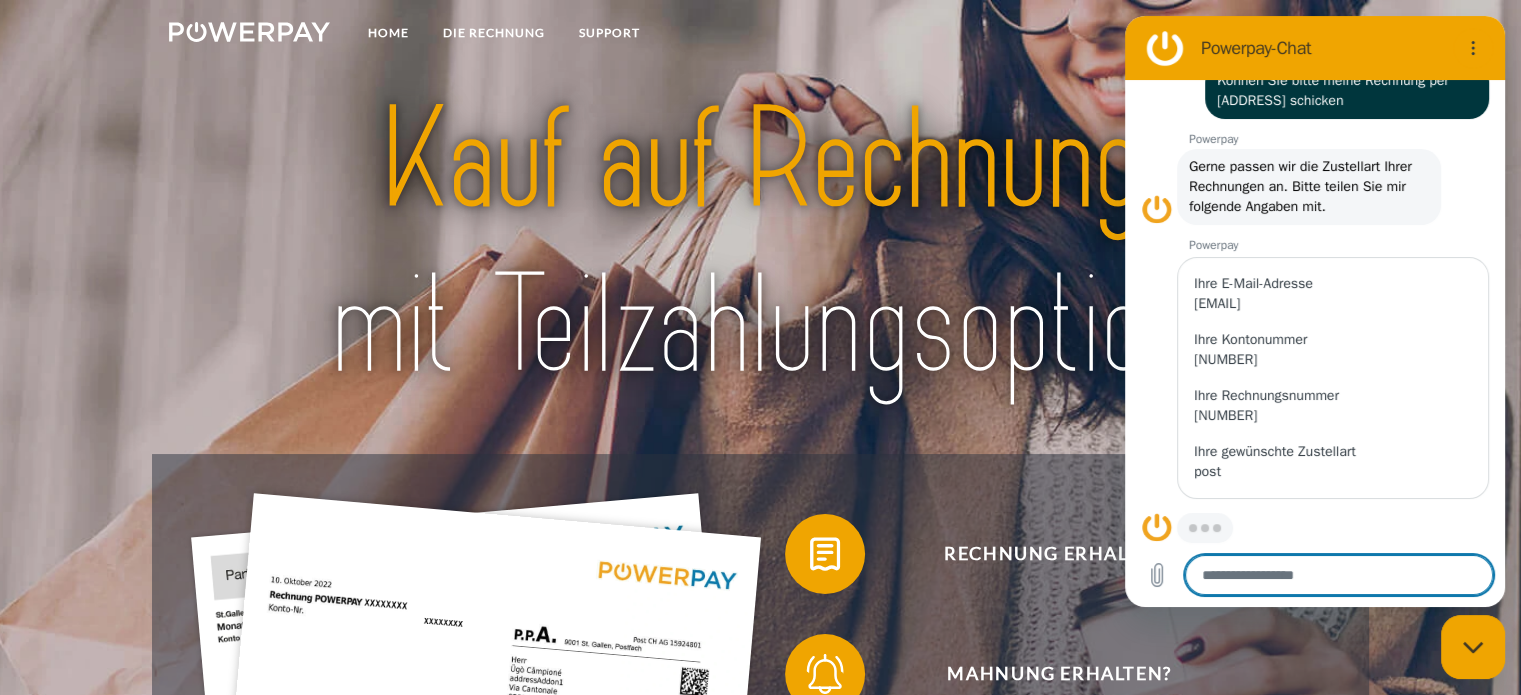 type on "*" 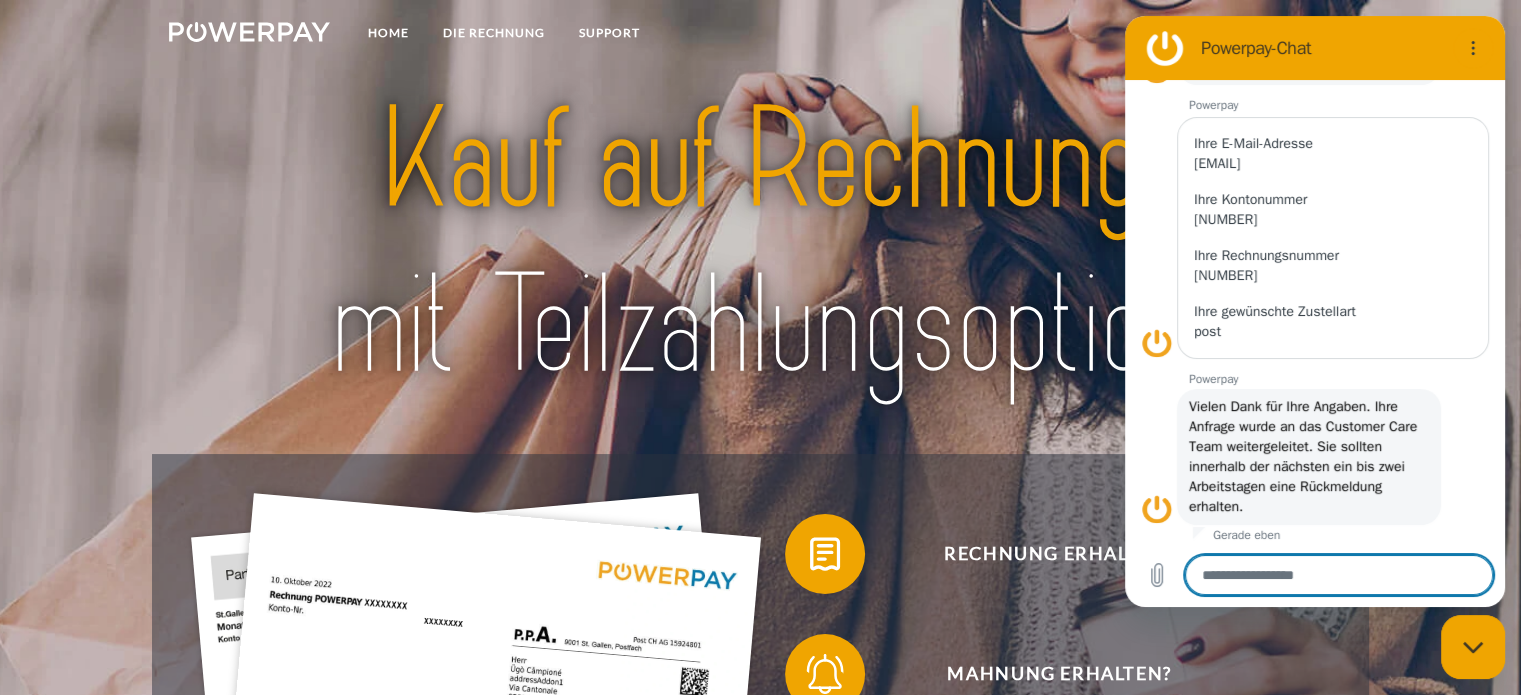 scroll, scrollTop: 367, scrollLeft: 0, axis: vertical 